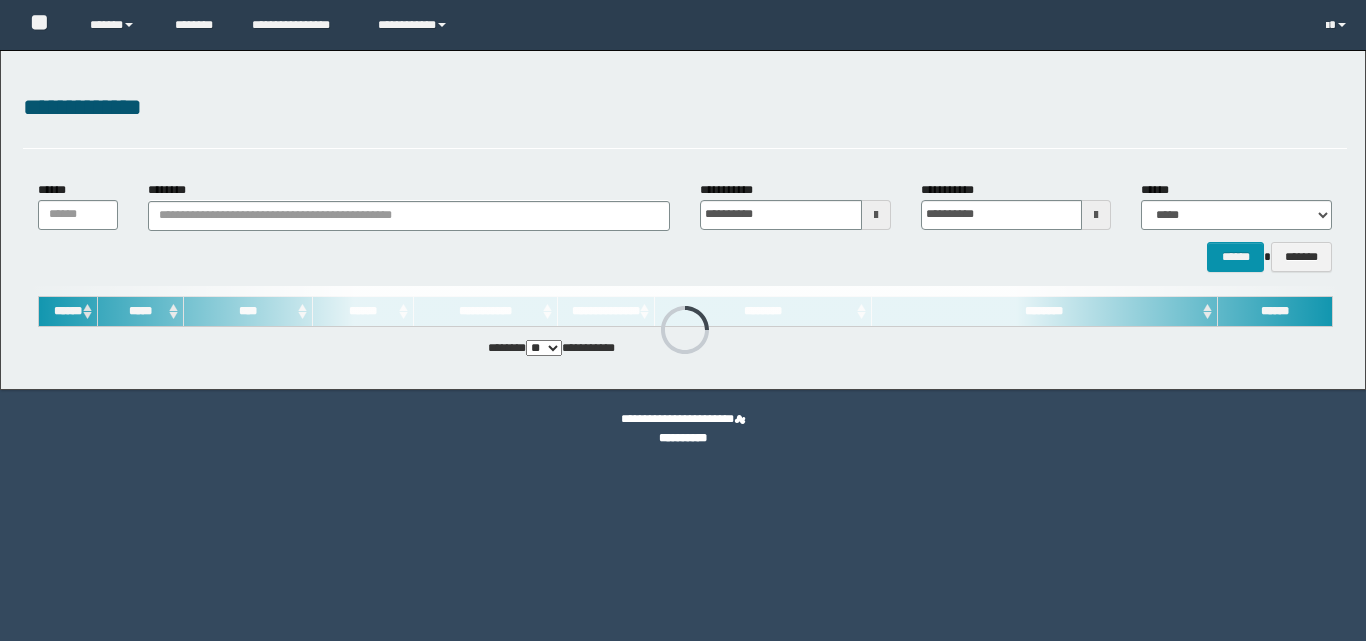 scroll, scrollTop: 0, scrollLeft: 0, axis: both 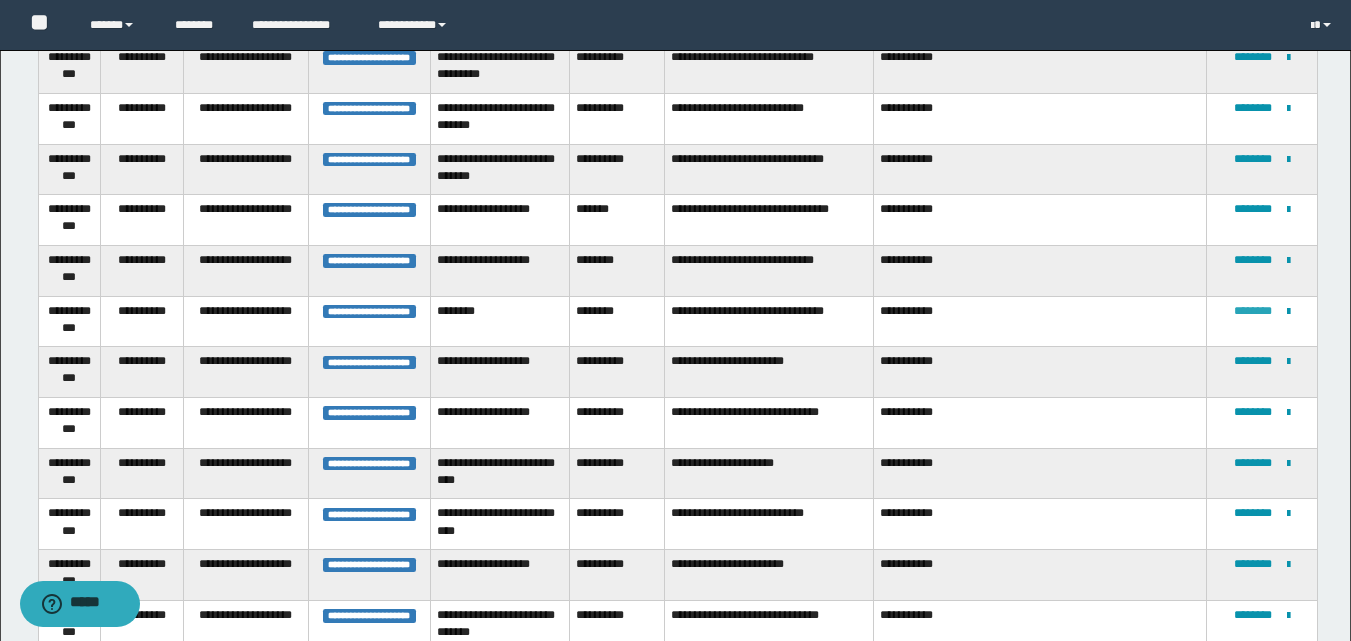 click at bounding box center [0, 0] 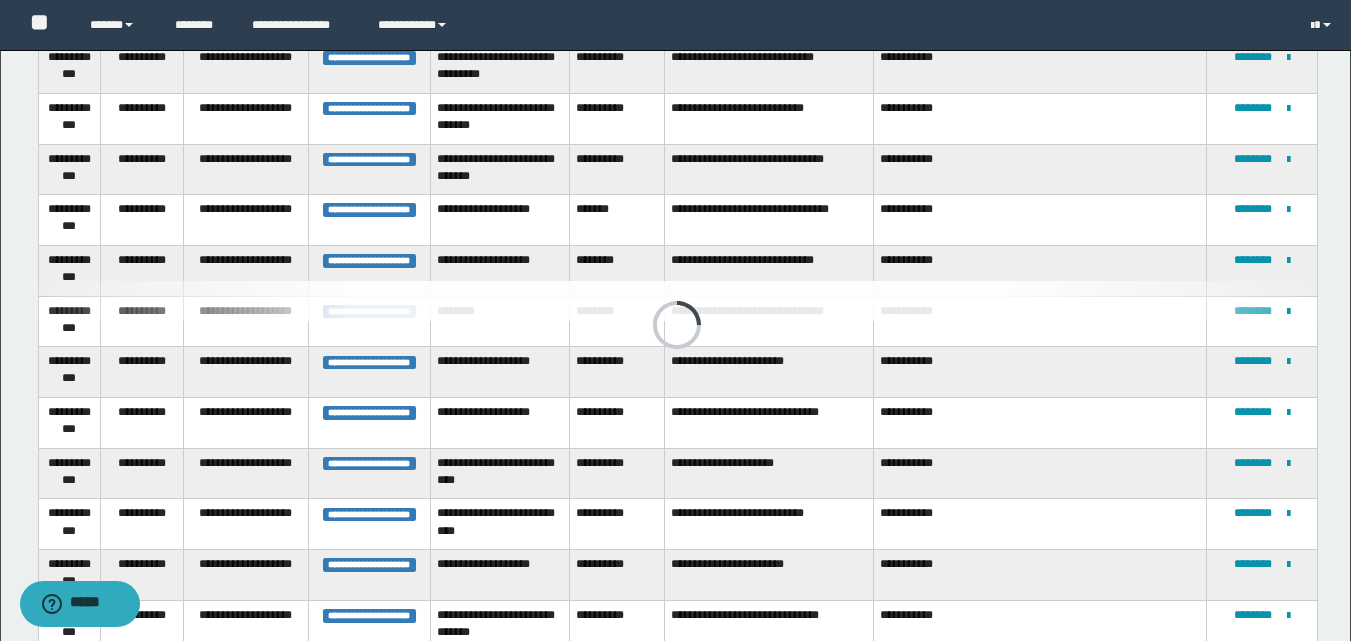 scroll, scrollTop: 203, scrollLeft: 0, axis: vertical 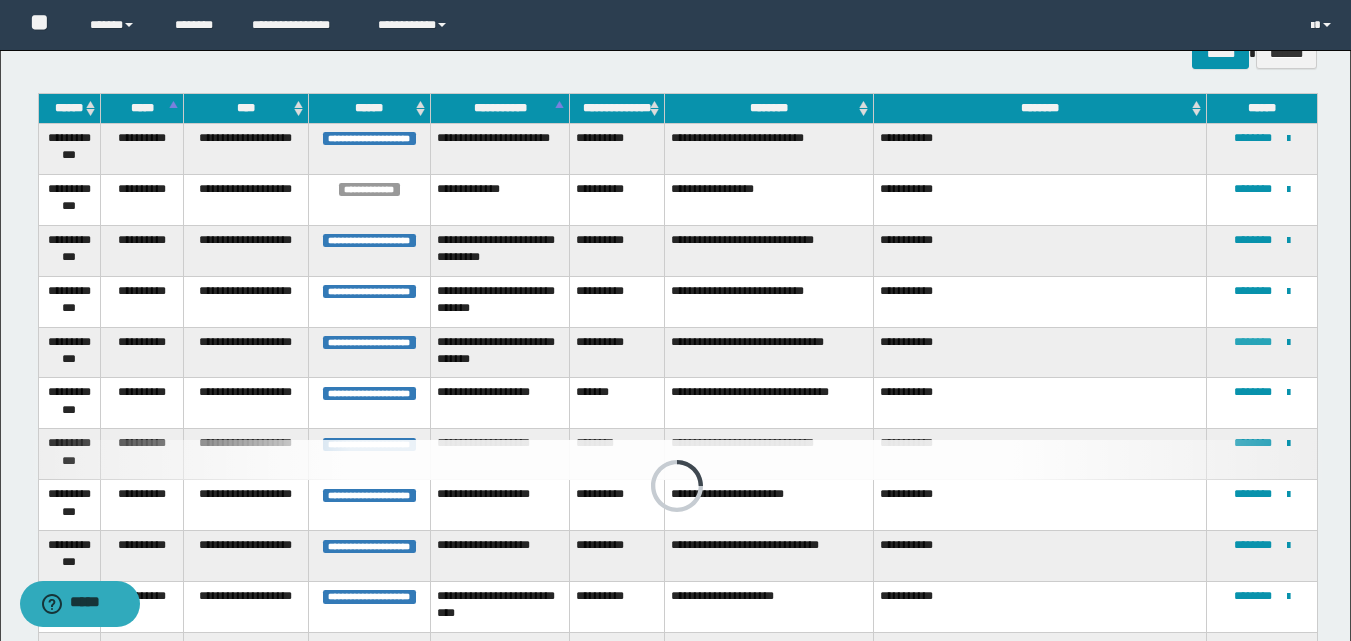 click on "********" at bounding box center [1253, 342] 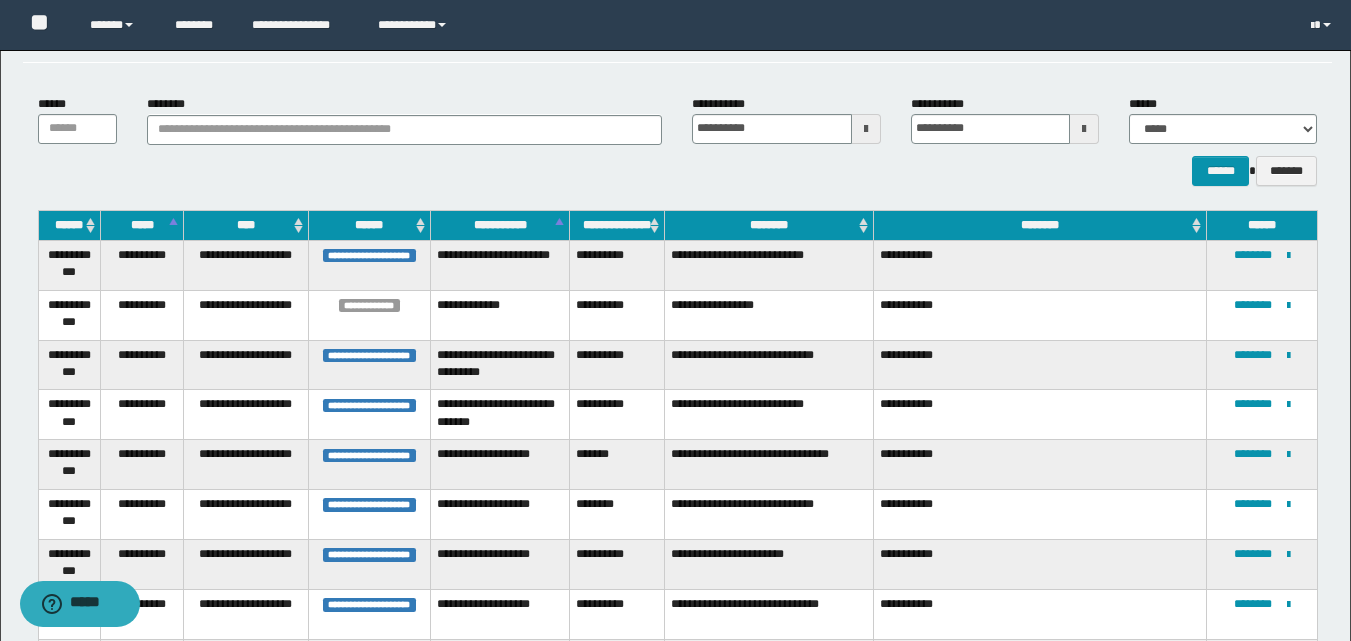 scroll, scrollTop: 300, scrollLeft: 0, axis: vertical 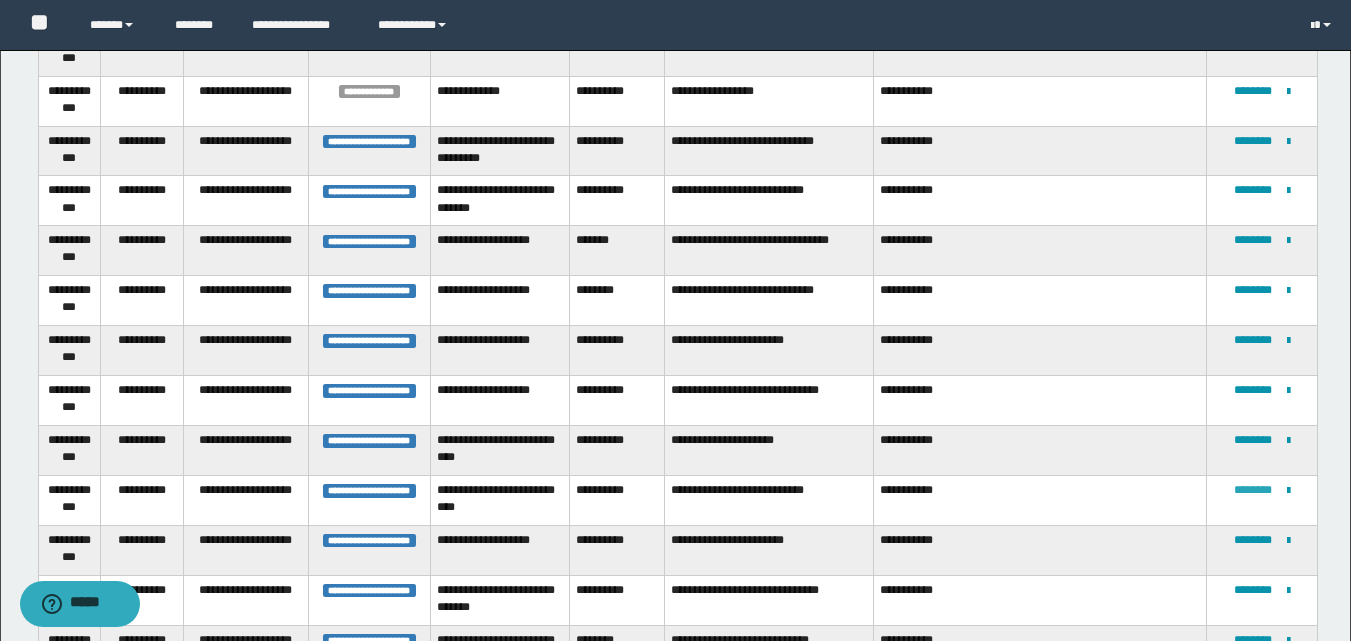 click on "********" at bounding box center [1253, 490] 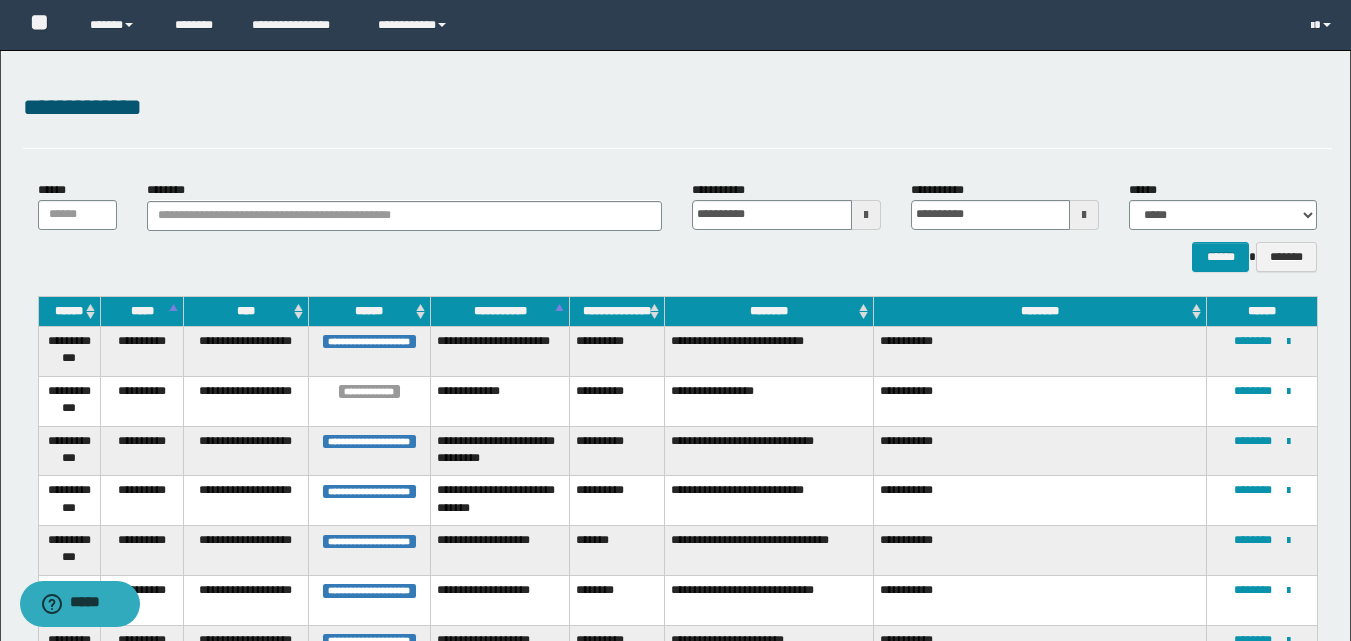 scroll, scrollTop: 416, scrollLeft: 0, axis: vertical 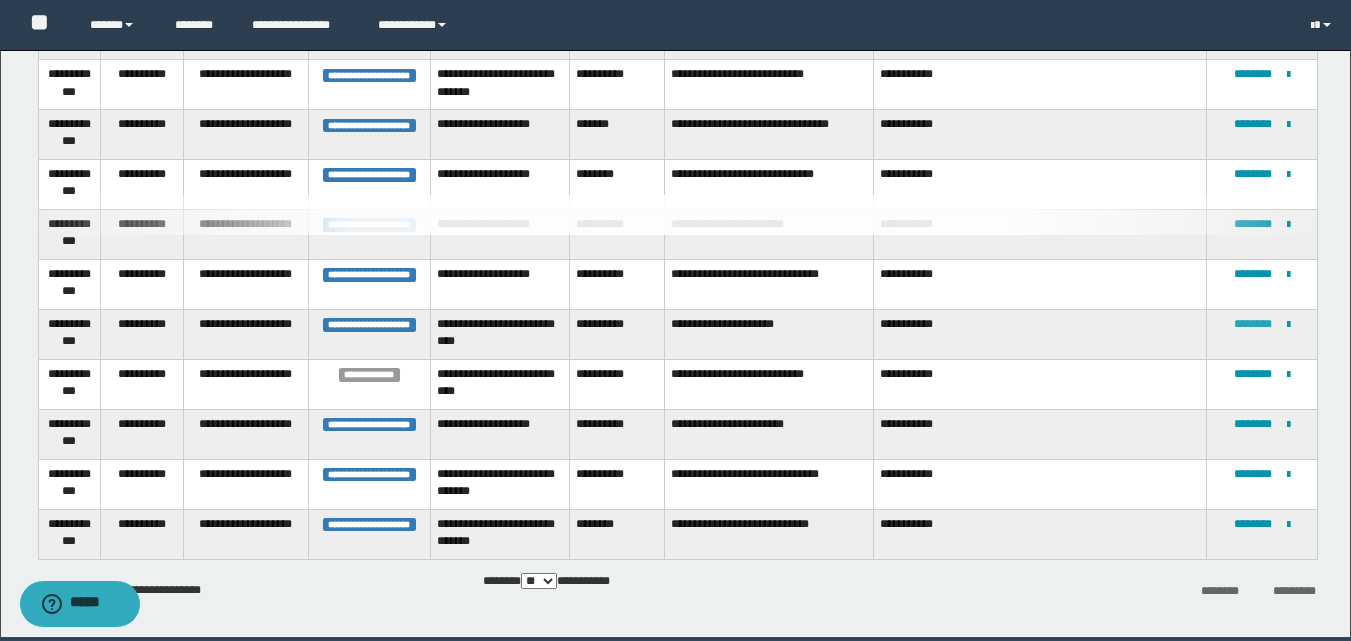 click on "********" at bounding box center [1253, 324] 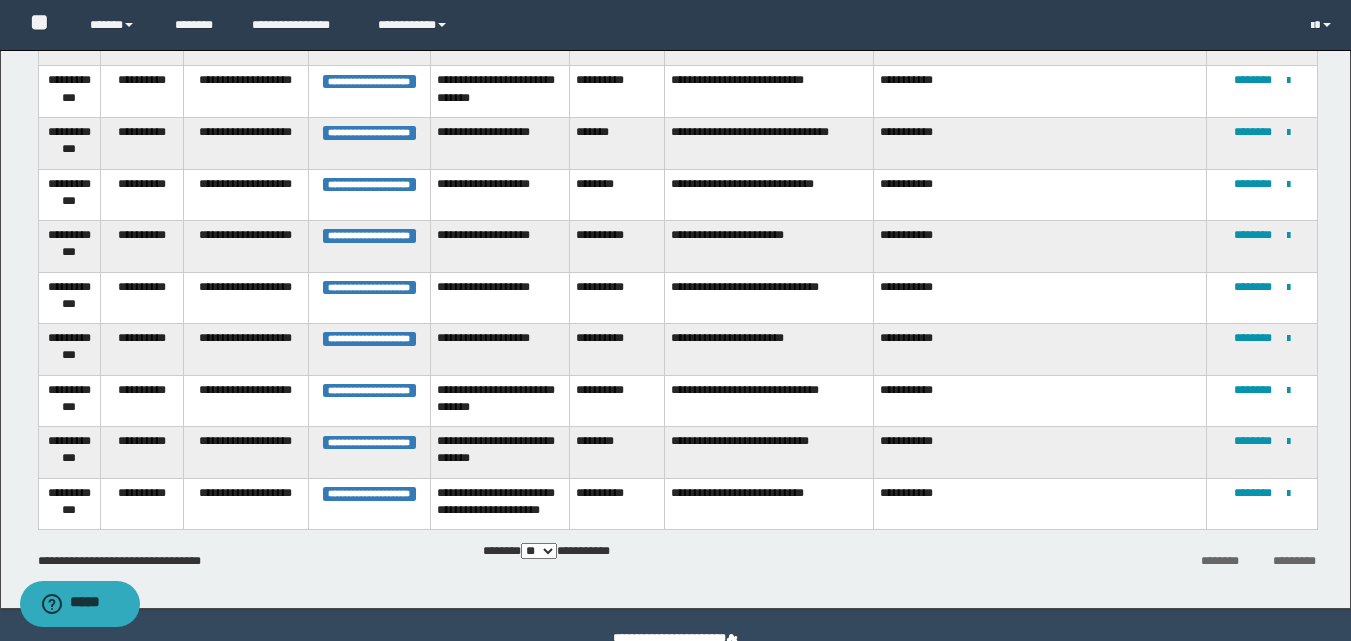 scroll, scrollTop: 420, scrollLeft: 0, axis: vertical 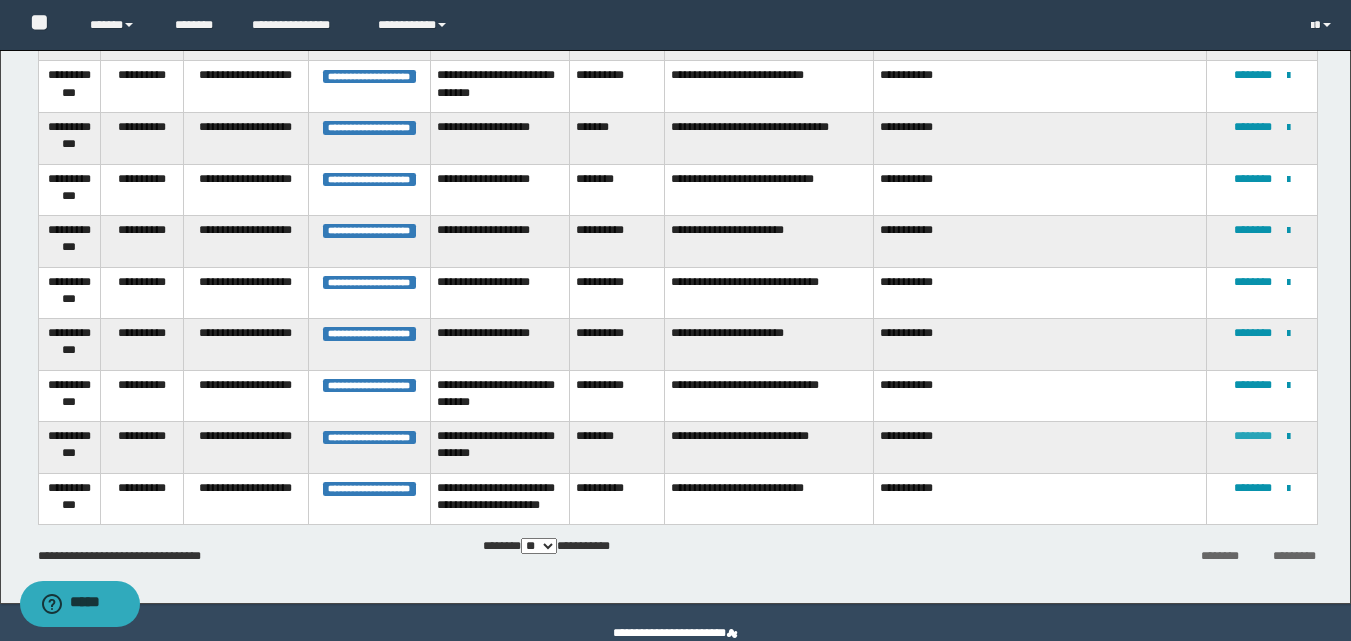 click on "********" at bounding box center (1253, 436) 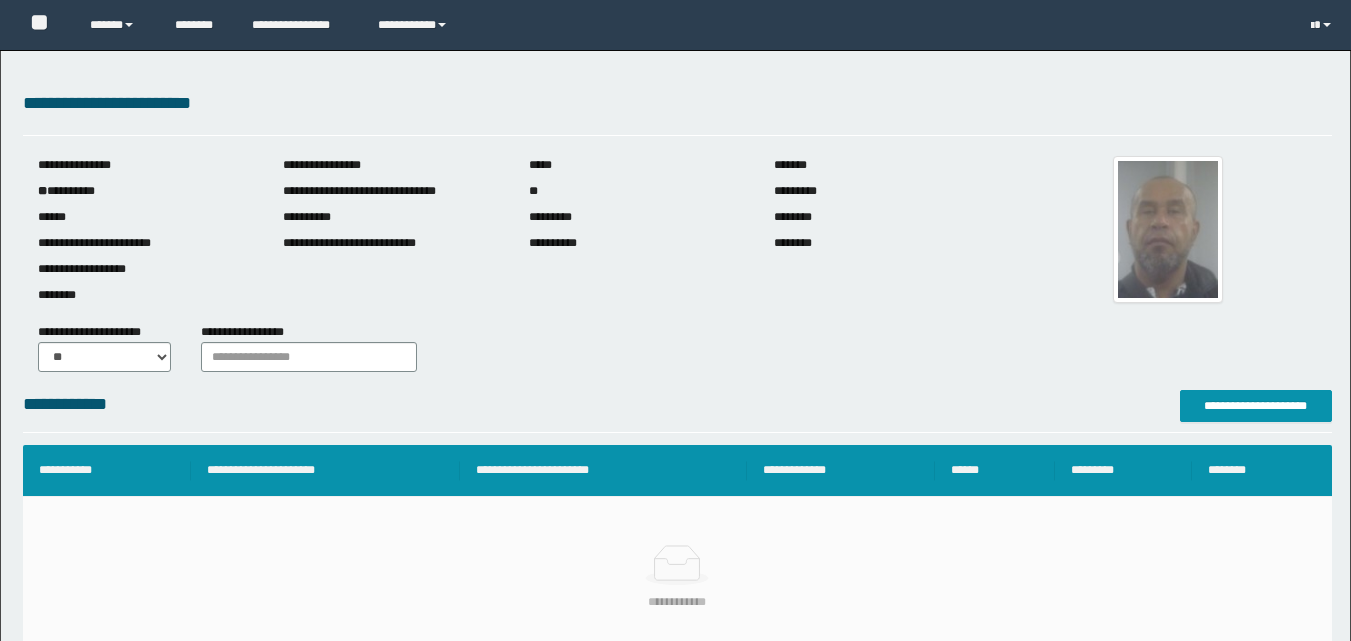 scroll, scrollTop: 0, scrollLeft: 0, axis: both 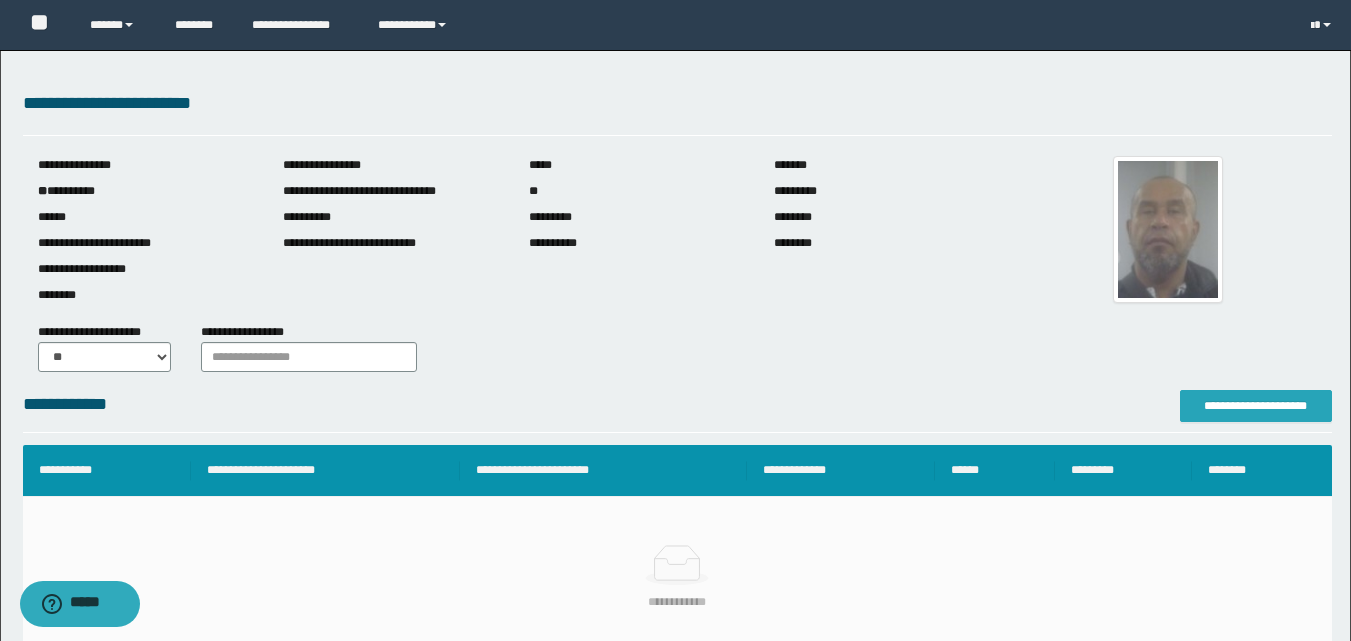 click on "**********" at bounding box center (1256, 406) 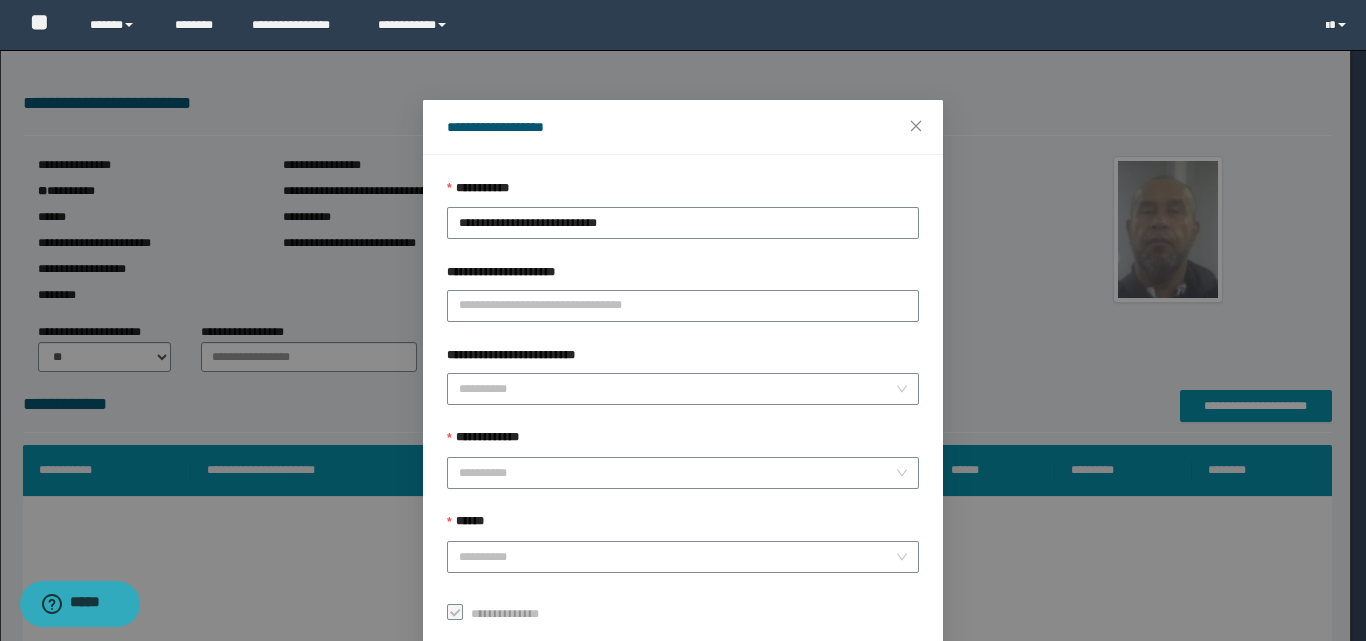 scroll, scrollTop: 111, scrollLeft: 0, axis: vertical 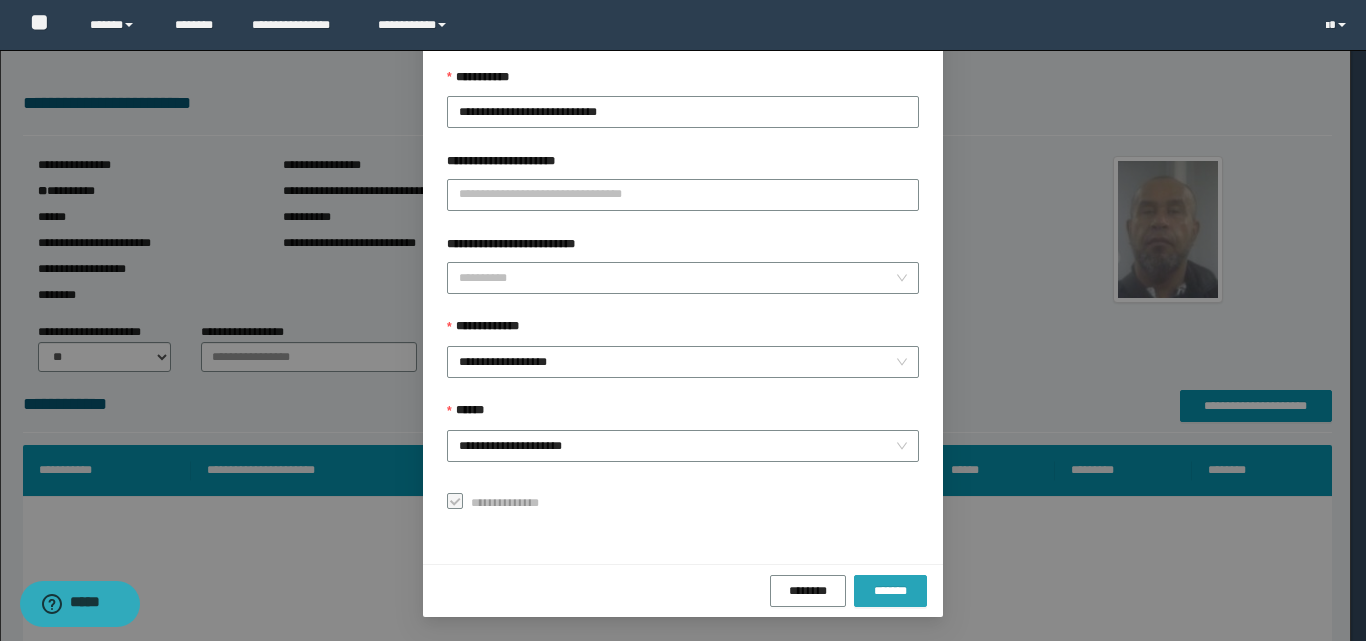 click on "*******" at bounding box center [890, 591] 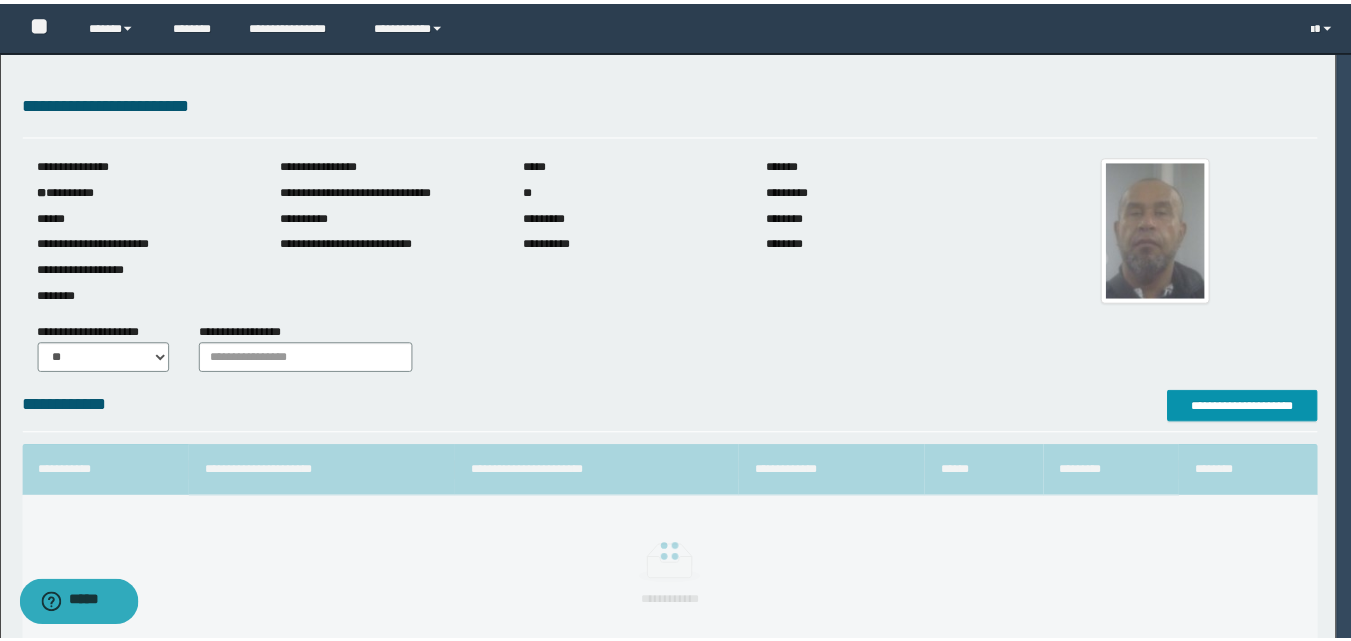 scroll, scrollTop: 64, scrollLeft: 0, axis: vertical 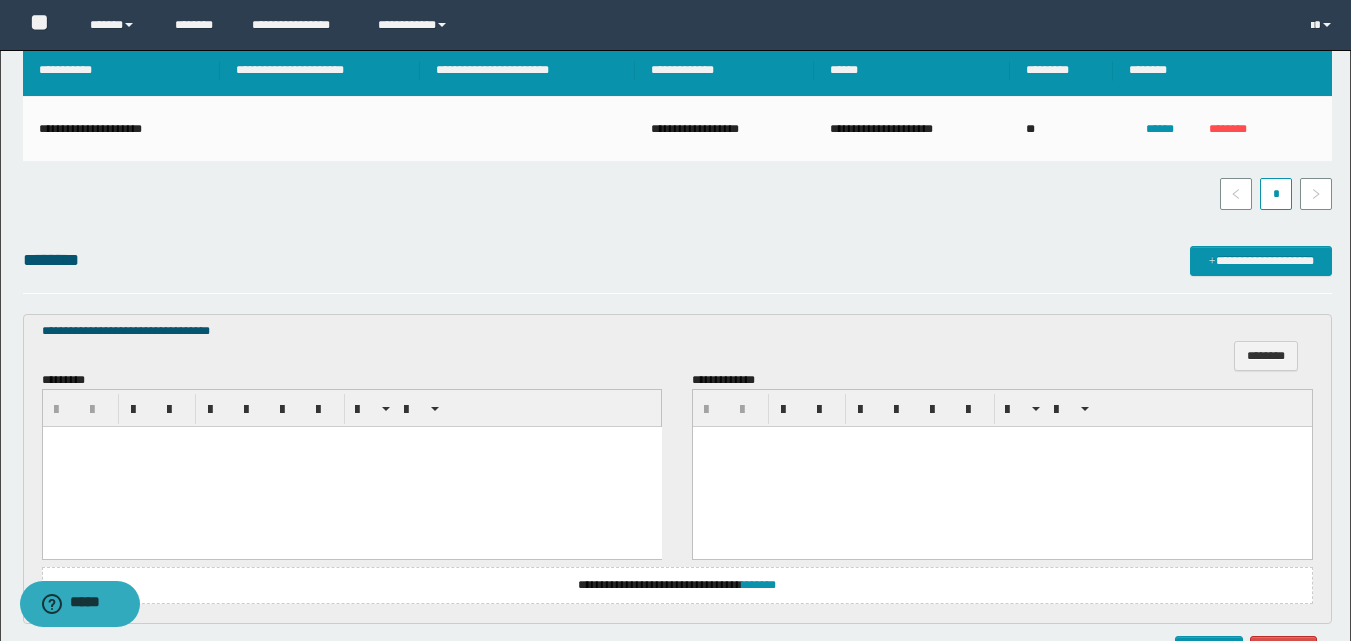 click at bounding box center (351, 467) 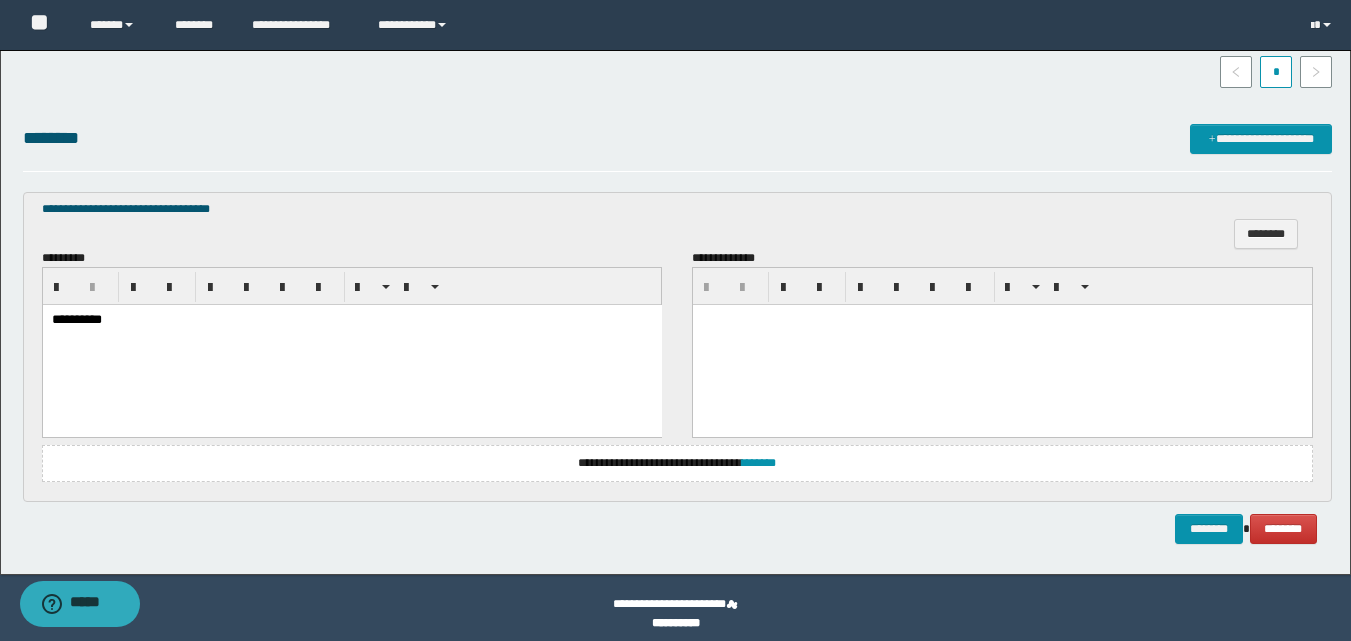 scroll, scrollTop: 534, scrollLeft: 0, axis: vertical 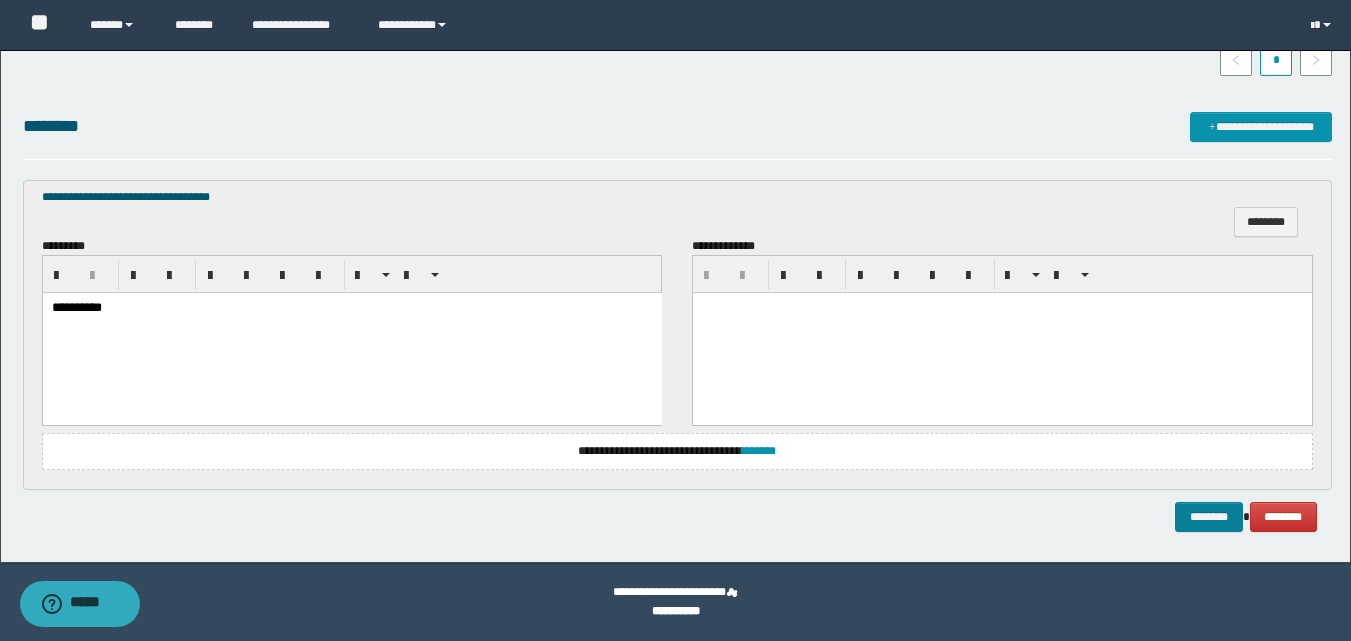 click on "********" at bounding box center (1209, 517) 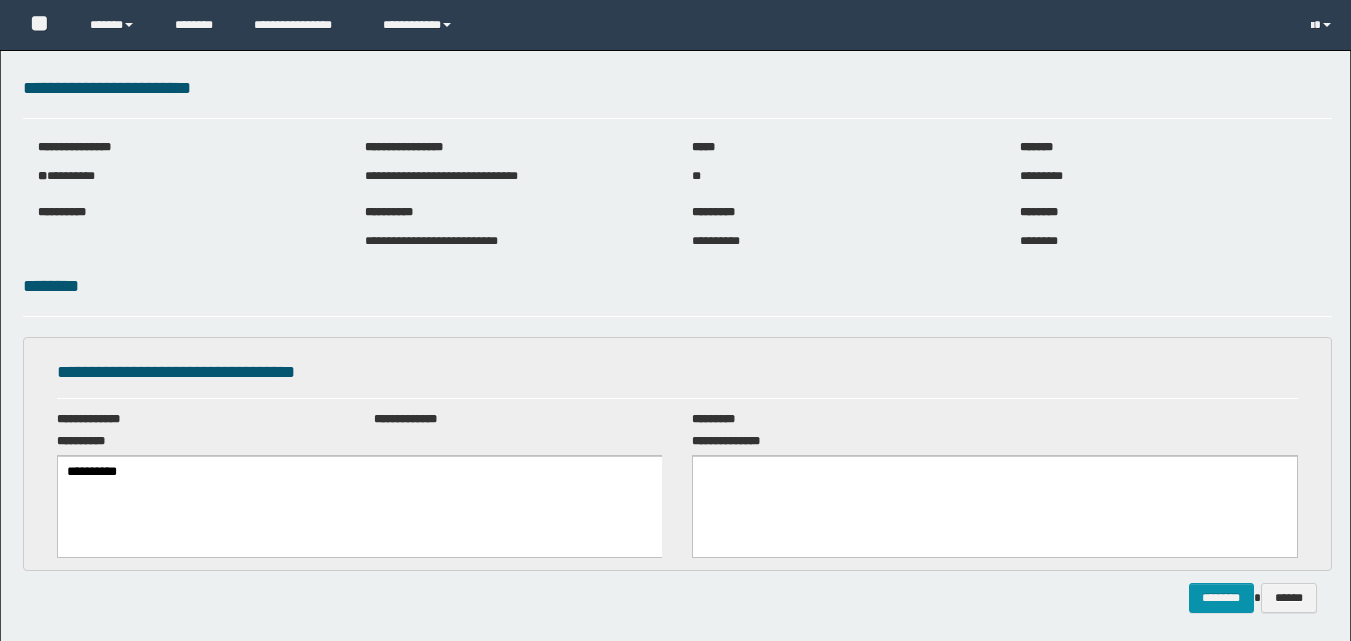 scroll, scrollTop: 0, scrollLeft: 0, axis: both 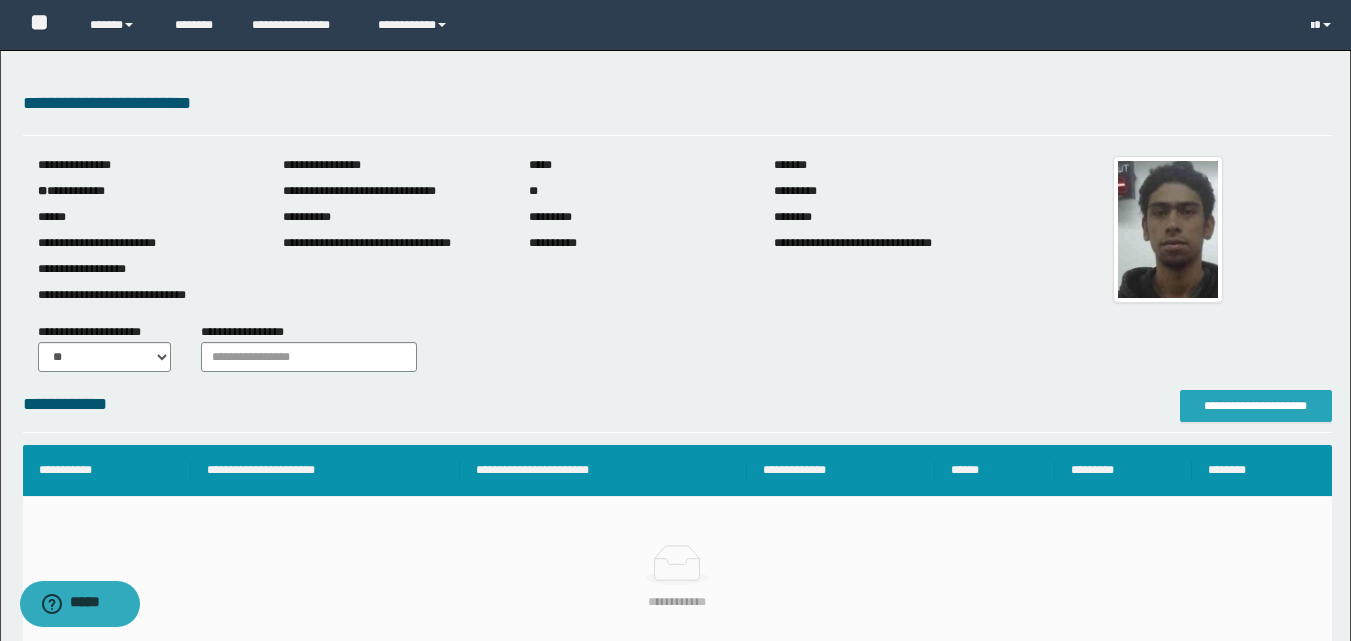 click on "**********" at bounding box center (1256, 406) 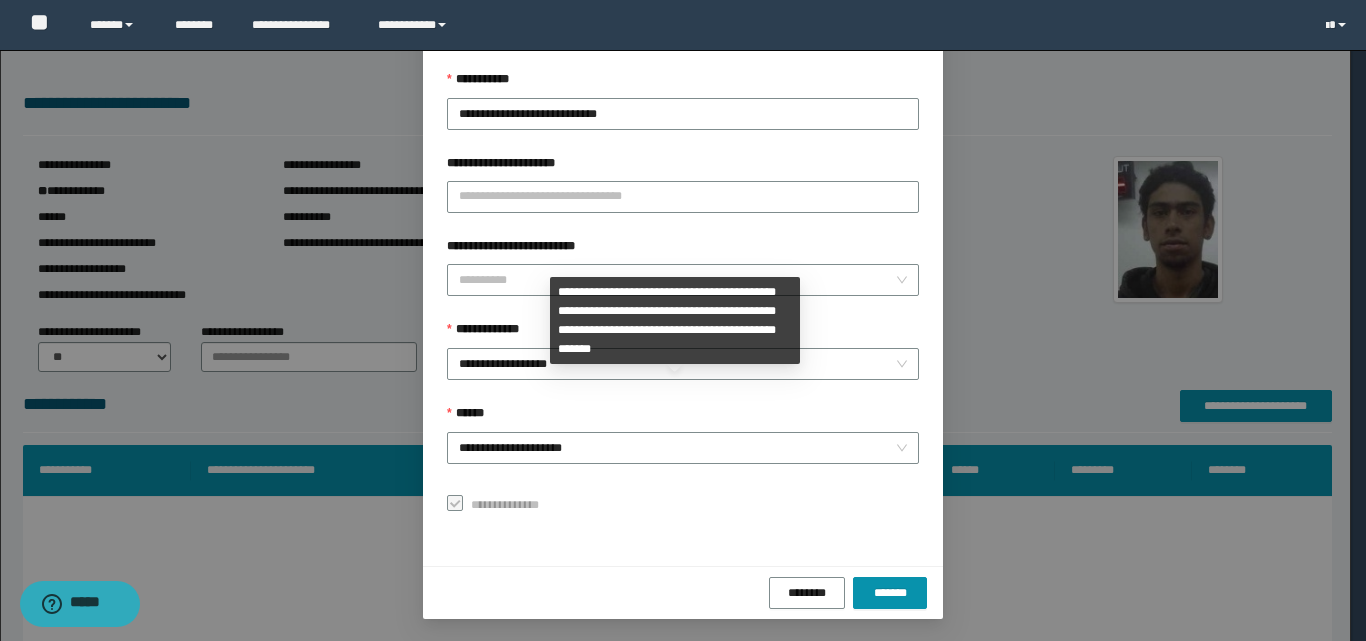 scroll, scrollTop: 111, scrollLeft: 0, axis: vertical 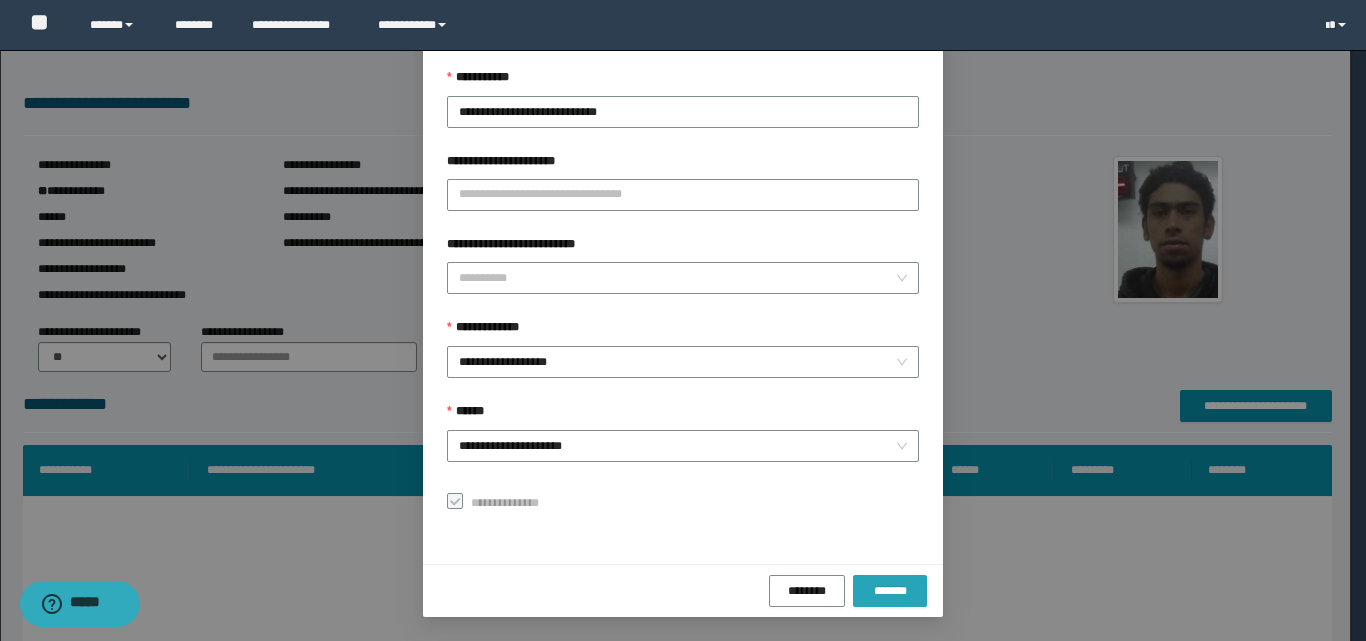 click on "*******" at bounding box center [890, 591] 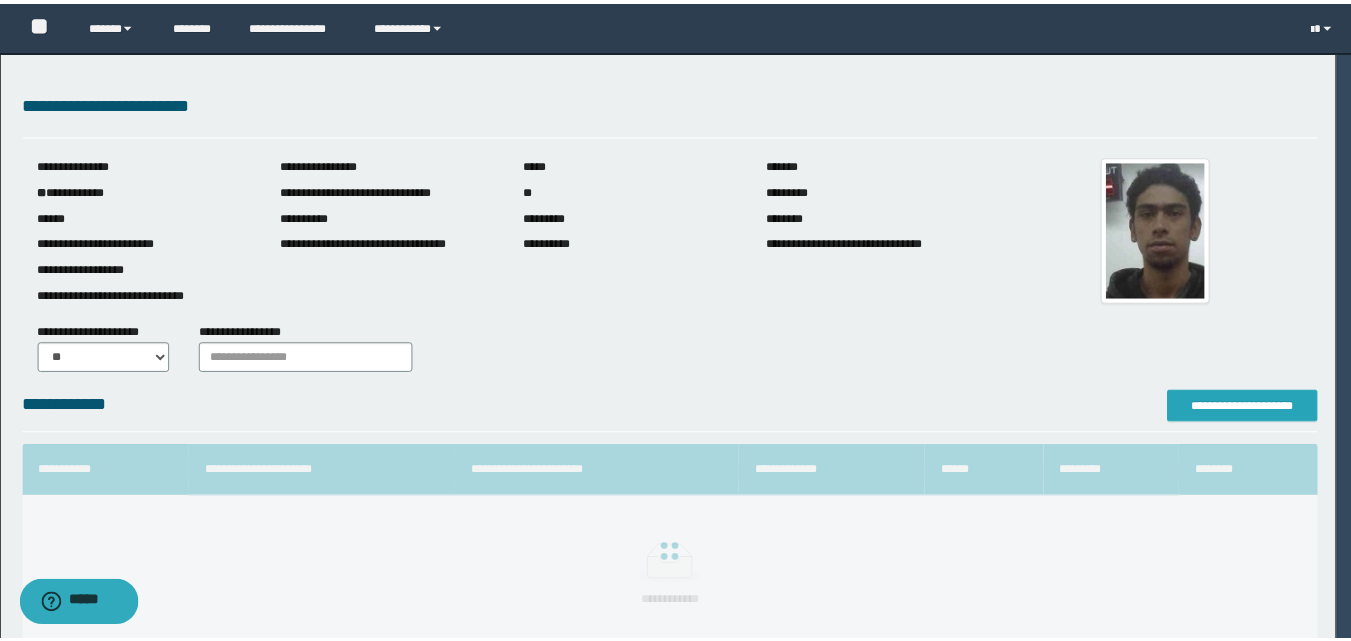 scroll, scrollTop: 0, scrollLeft: 0, axis: both 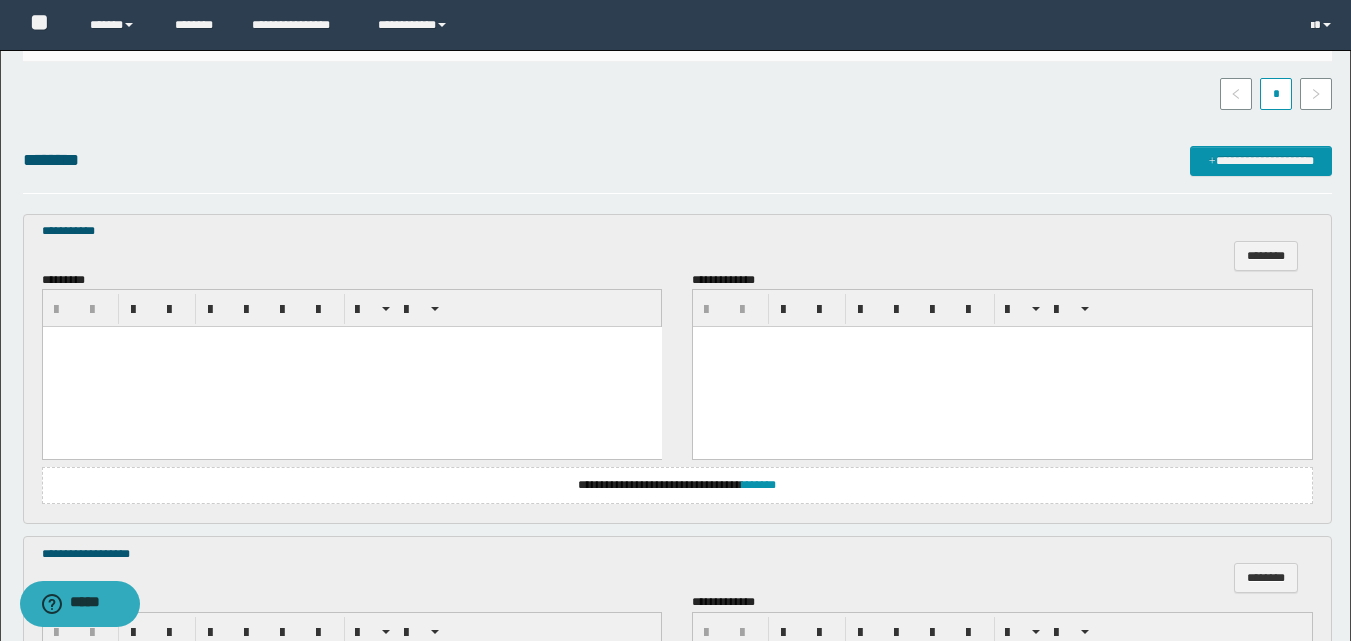 click at bounding box center (351, 367) 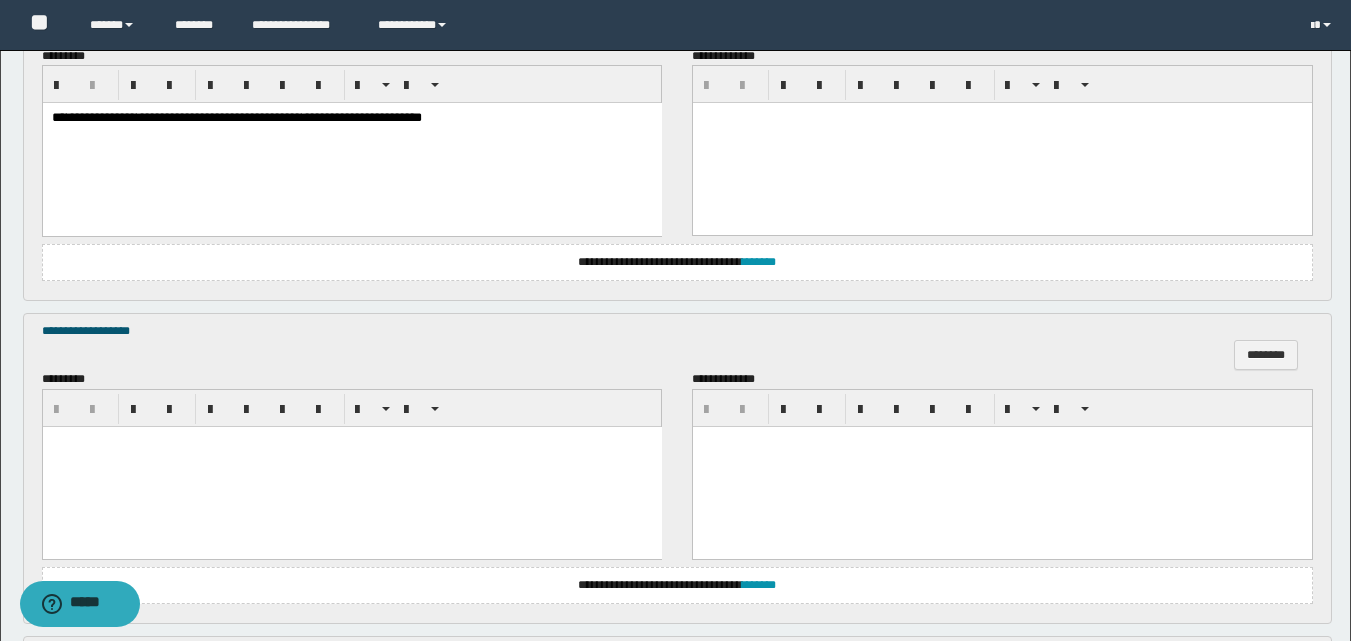 scroll, scrollTop: 800, scrollLeft: 0, axis: vertical 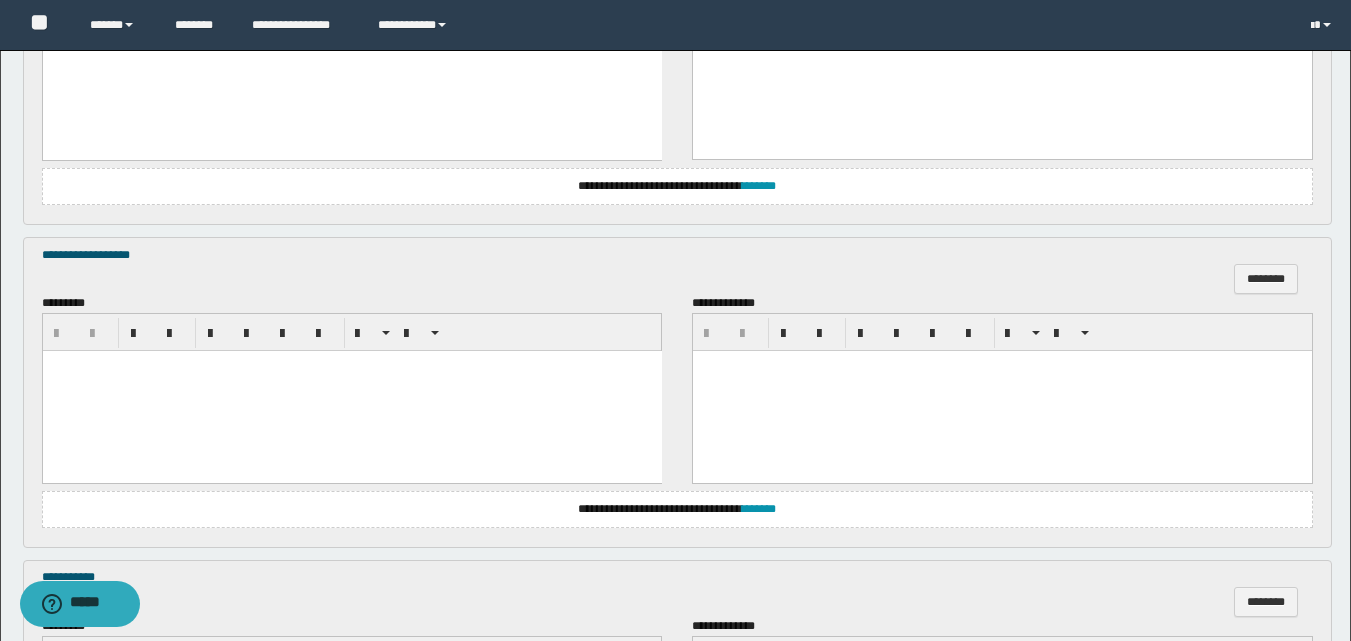 click at bounding box center (351, 391) 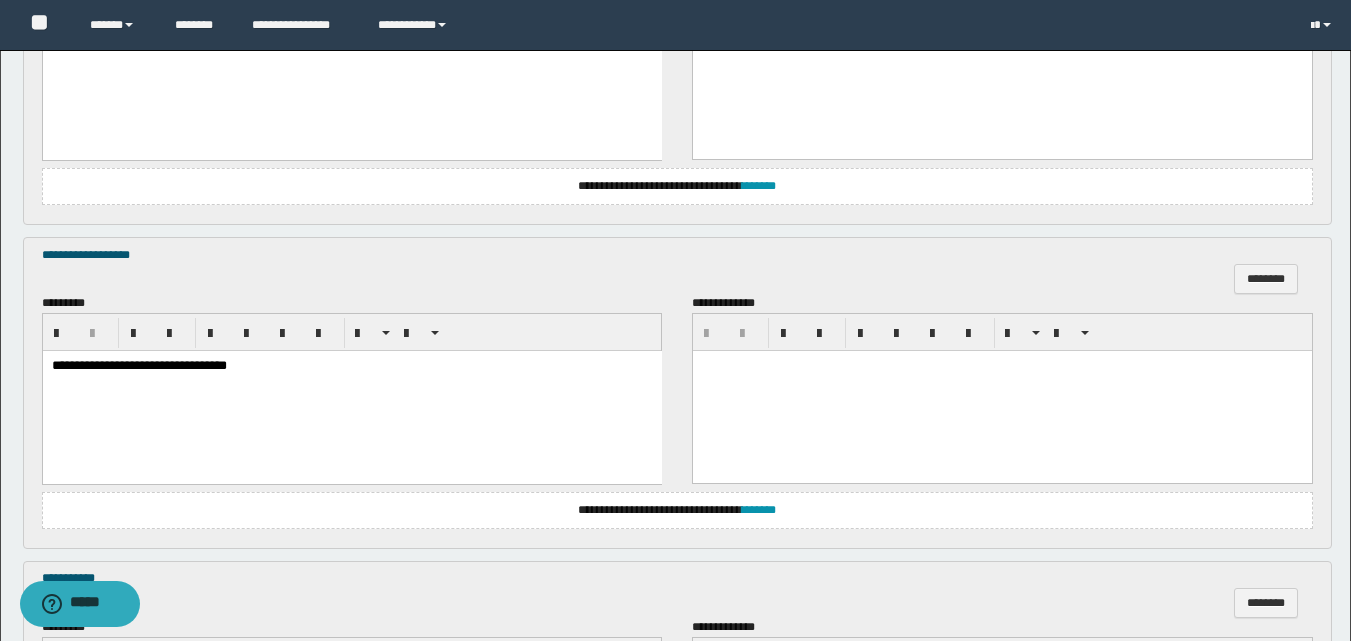 scroll, scrollTop: 1100, scrollLeft: 0, axis: vertical 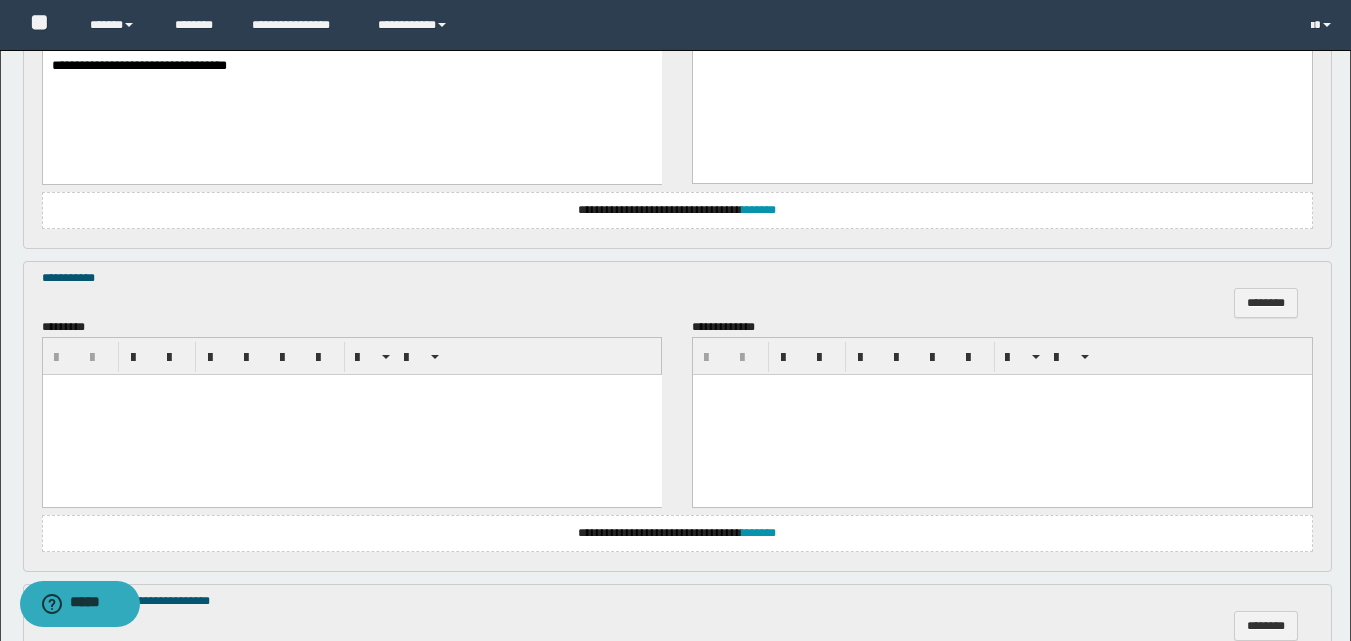 click at bounding box center (351, 414) 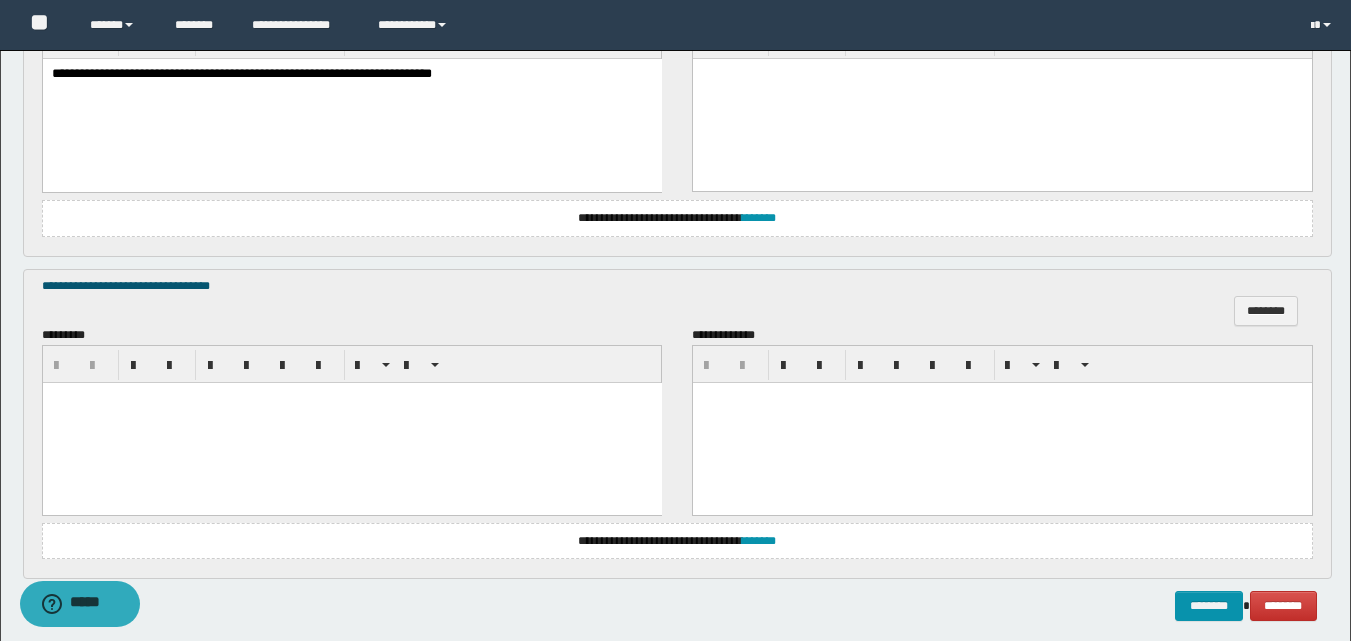 scroll, scrollTop: 1500, scrollLeft: 0, axis: vertical 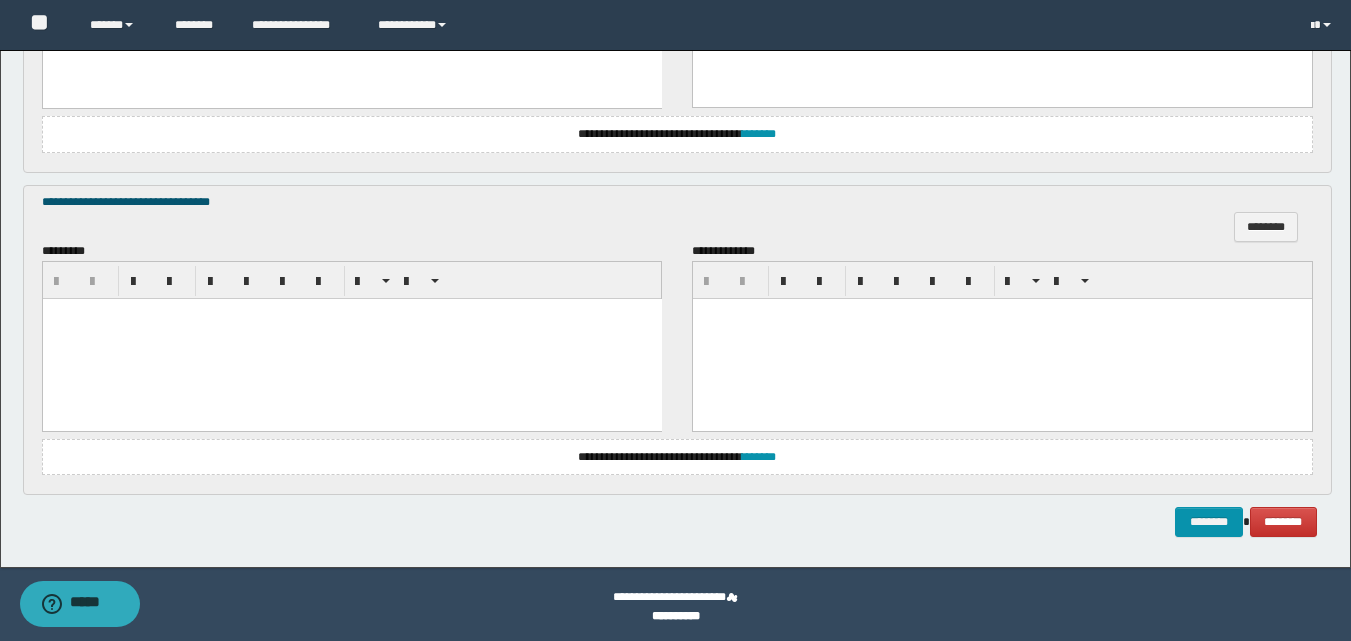click at bounding box center (351, 338) 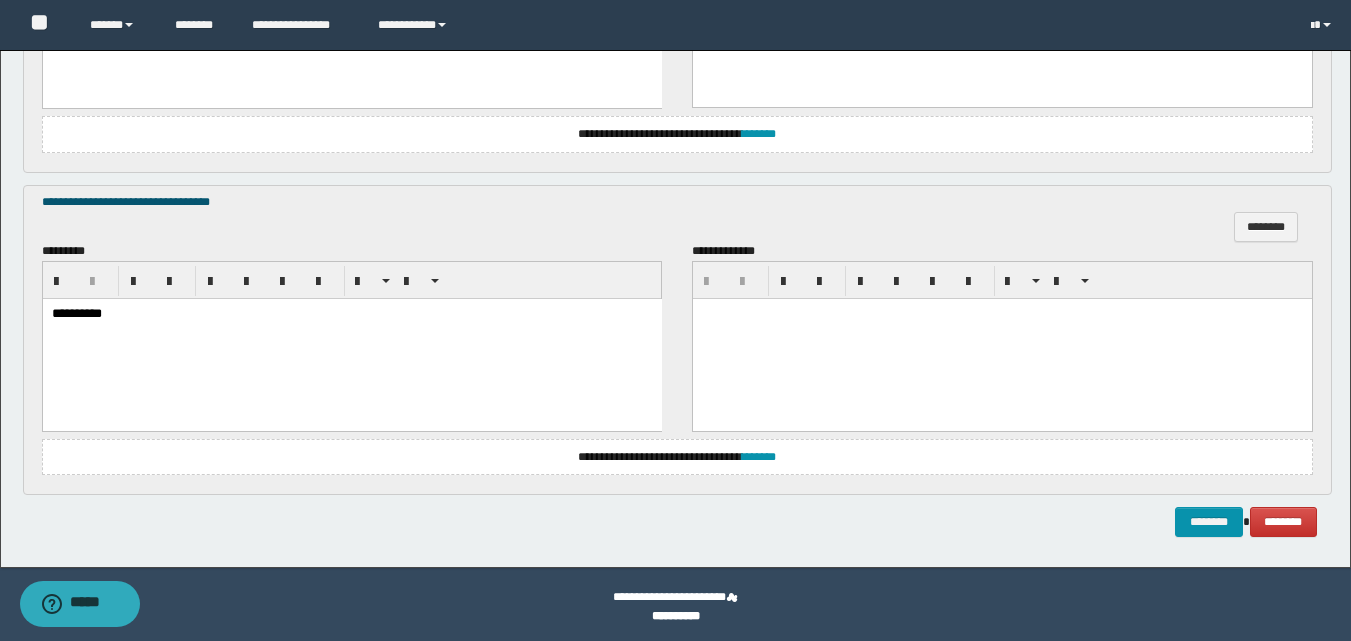 scroll, scrollTop: 1505, scrollLeft: 0, axis: vertical 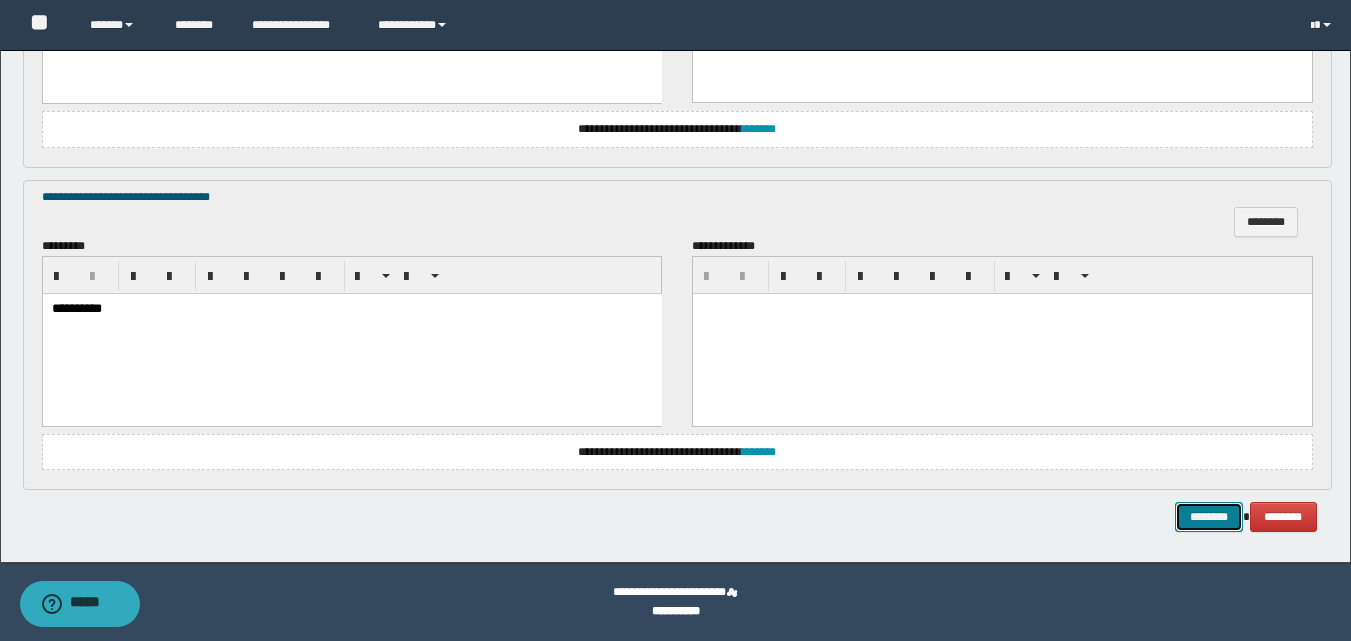 click on "********" at bounding box center [1209, 517] 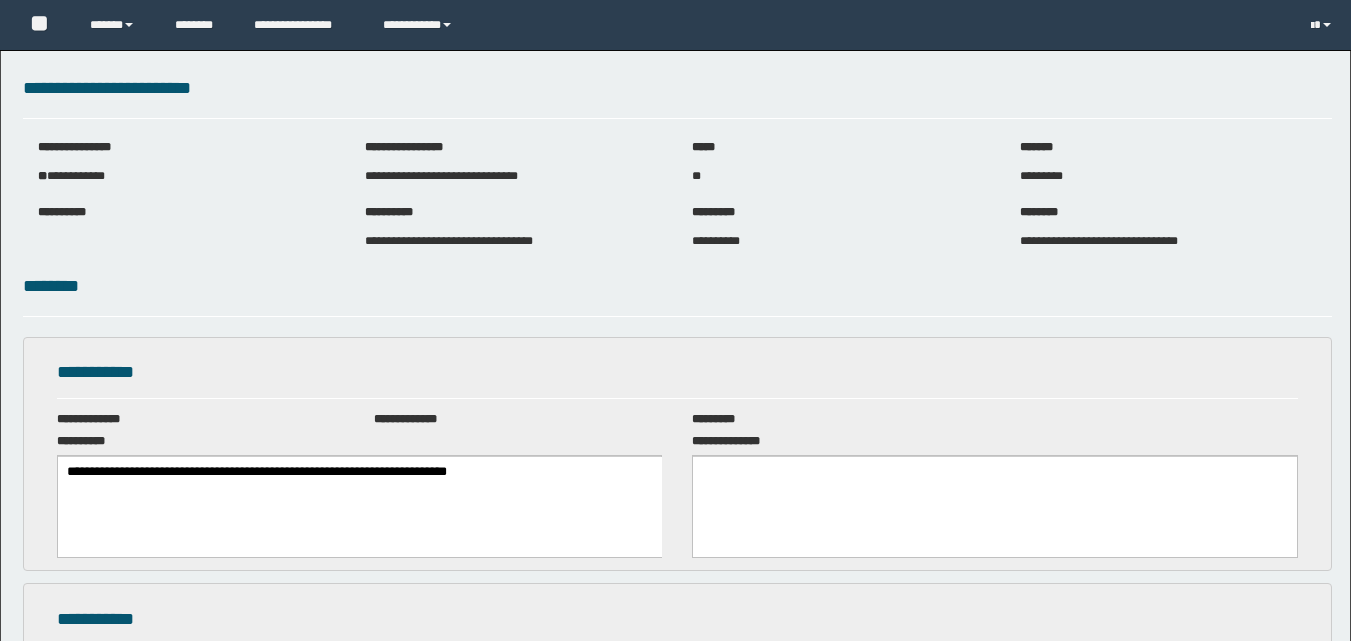 scroll, scrollTop: 0, scrollLeft: 0, axis: both 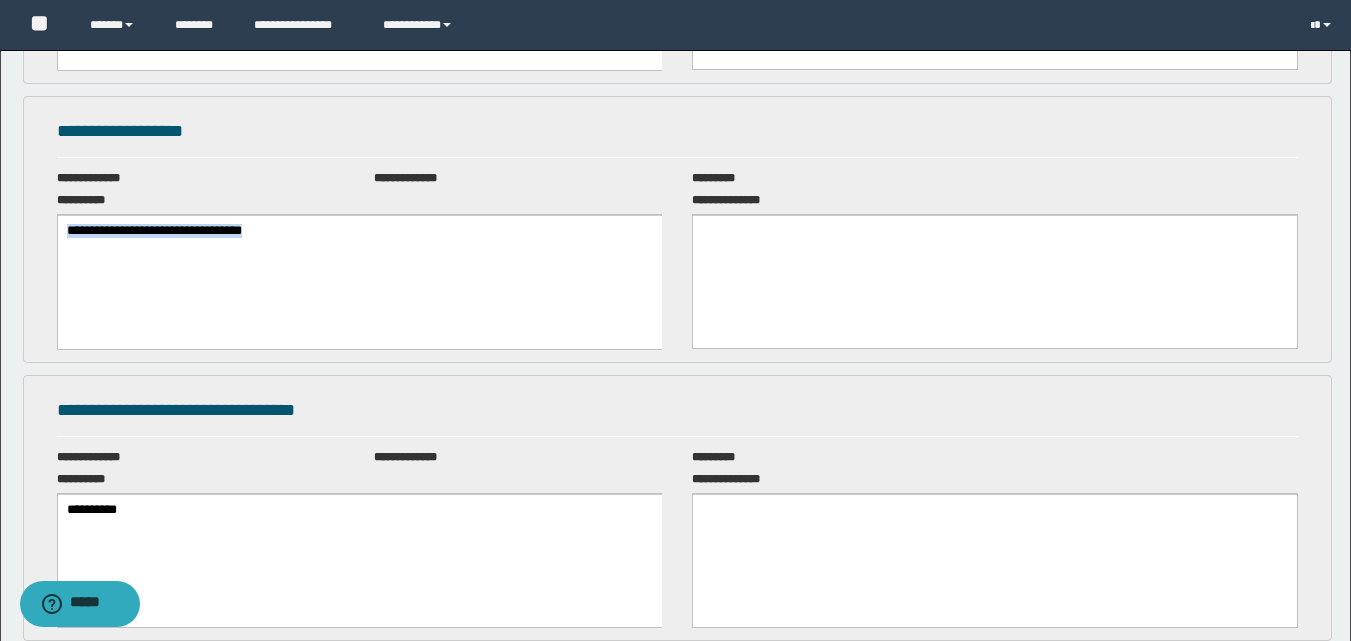 drag, startPoint x: 337, startPoint y: 228, endPoint x: 36, endPoint y: 223, distance: 301.04153 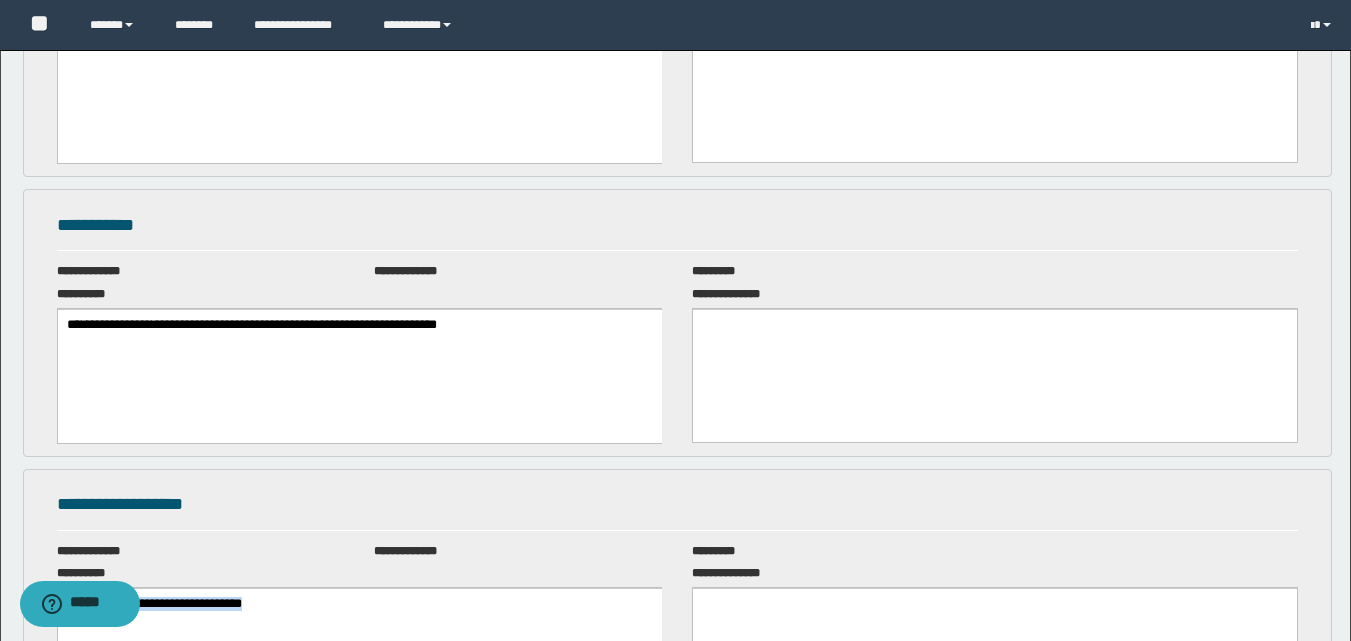 scroll, scrollTop: 400, scrollLeft: 0, axis: vertical 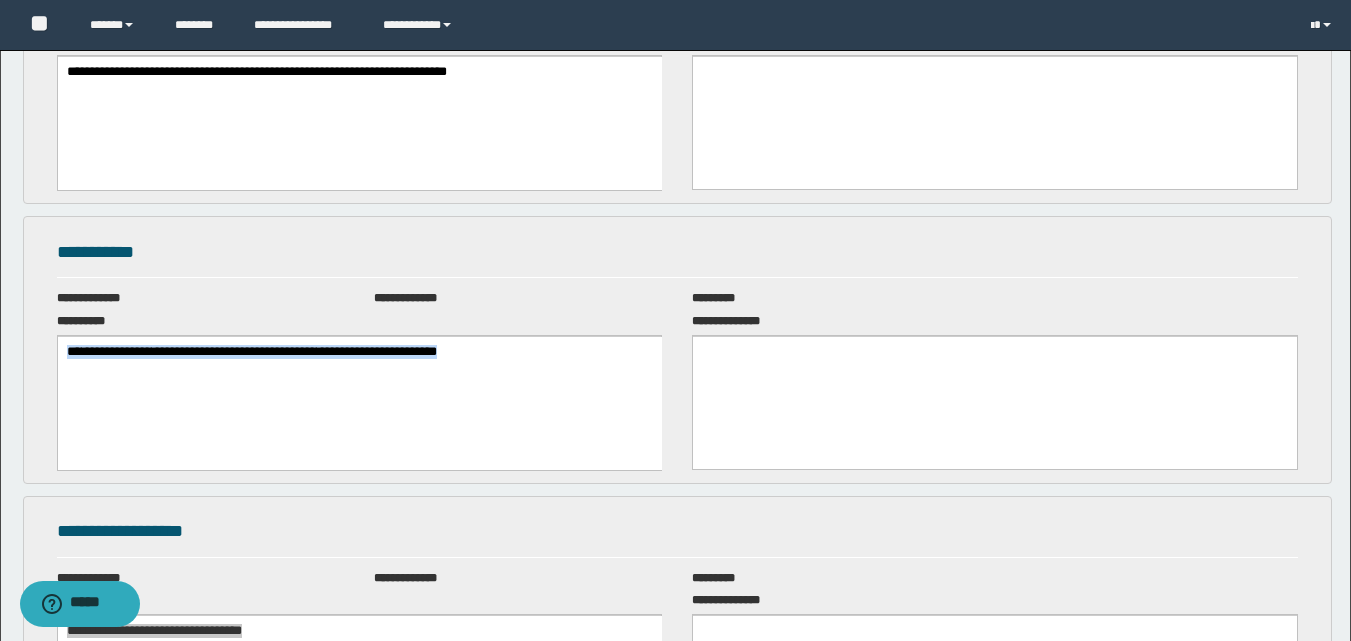 drag, startPoint x: 568, startPoint y: 357, endPoint x: 4, endPoint y: 349, distance: 564.05676 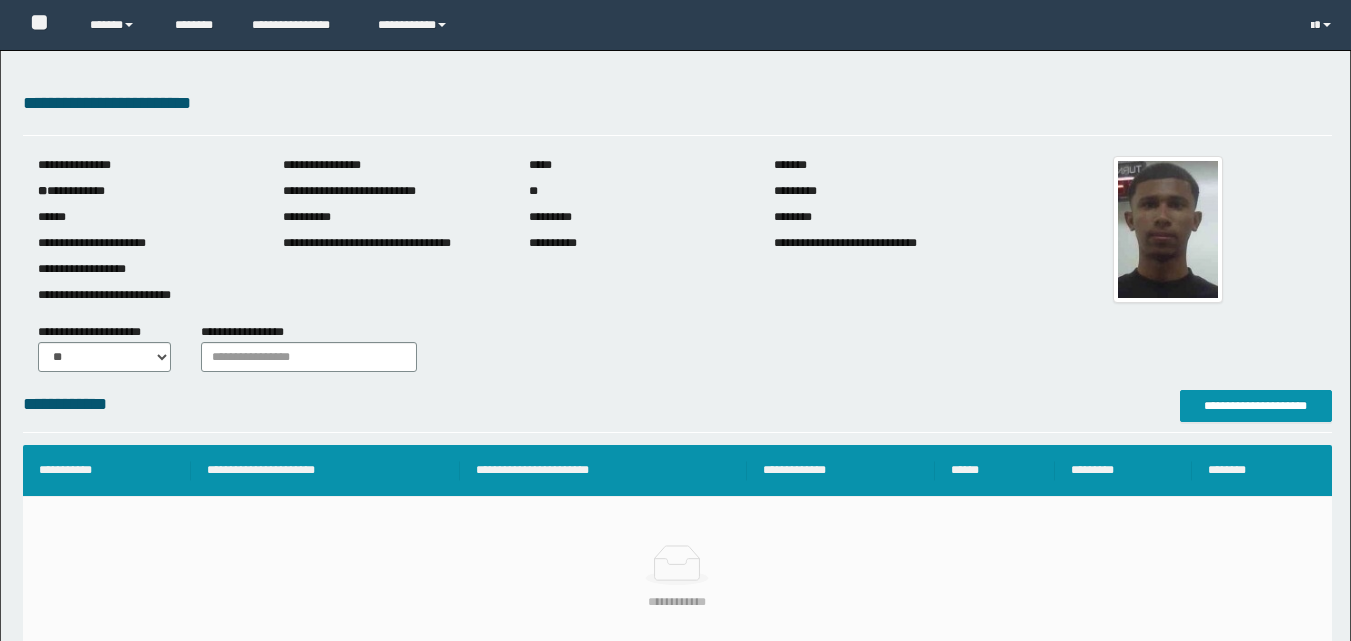 scroll, scrollTop: 0, scrollLeft: 0, axis: both 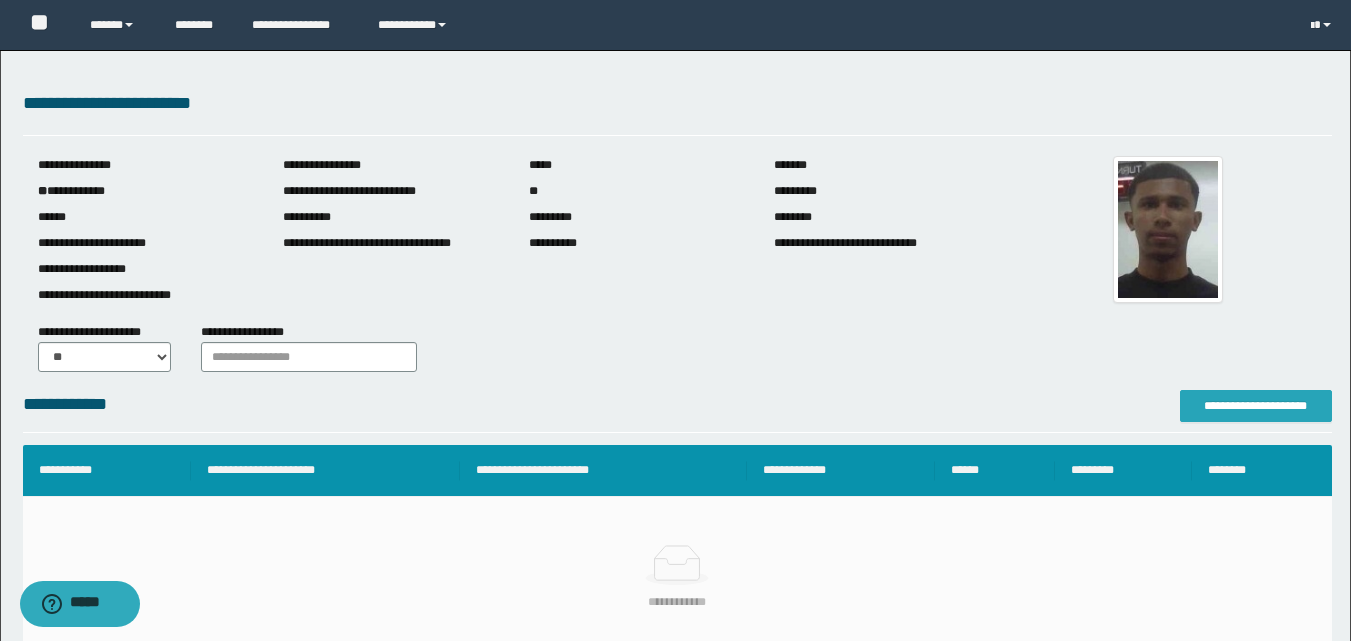 click on "**********" at bounding box center [1256, 406] 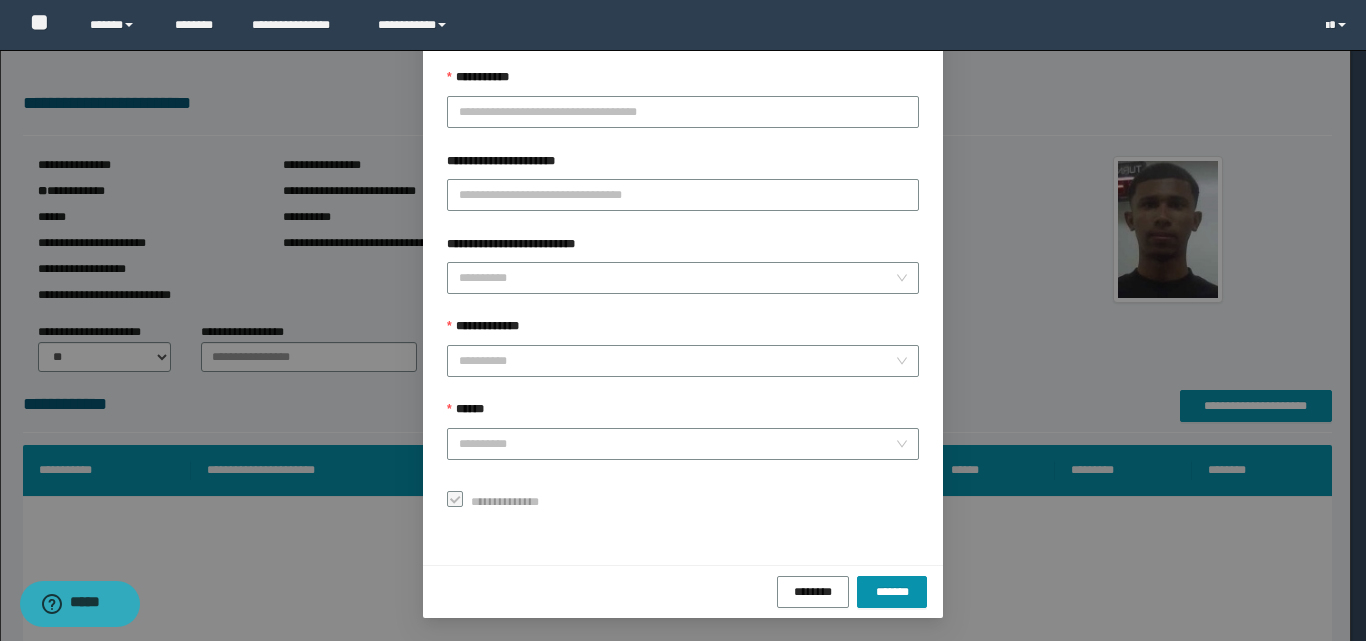 scroll, scrollTop: 111, scrollLeft: 0, axis: vertical 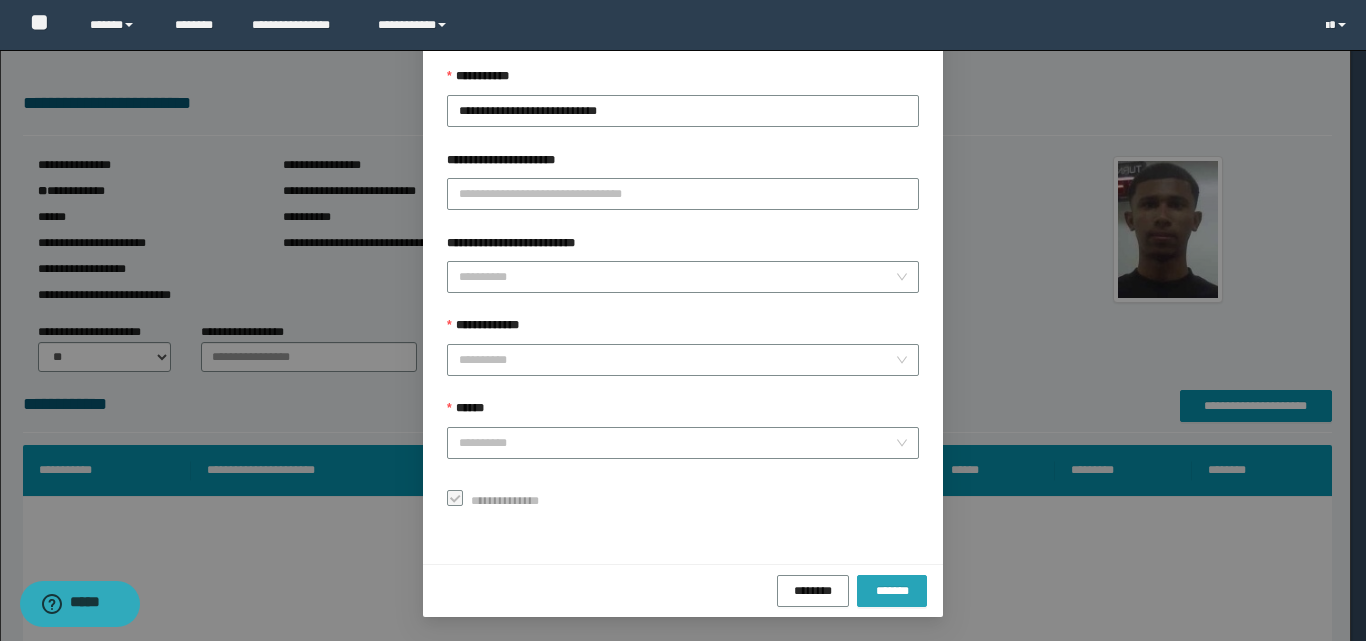 click on "*******" at bounding box center (892, 590) 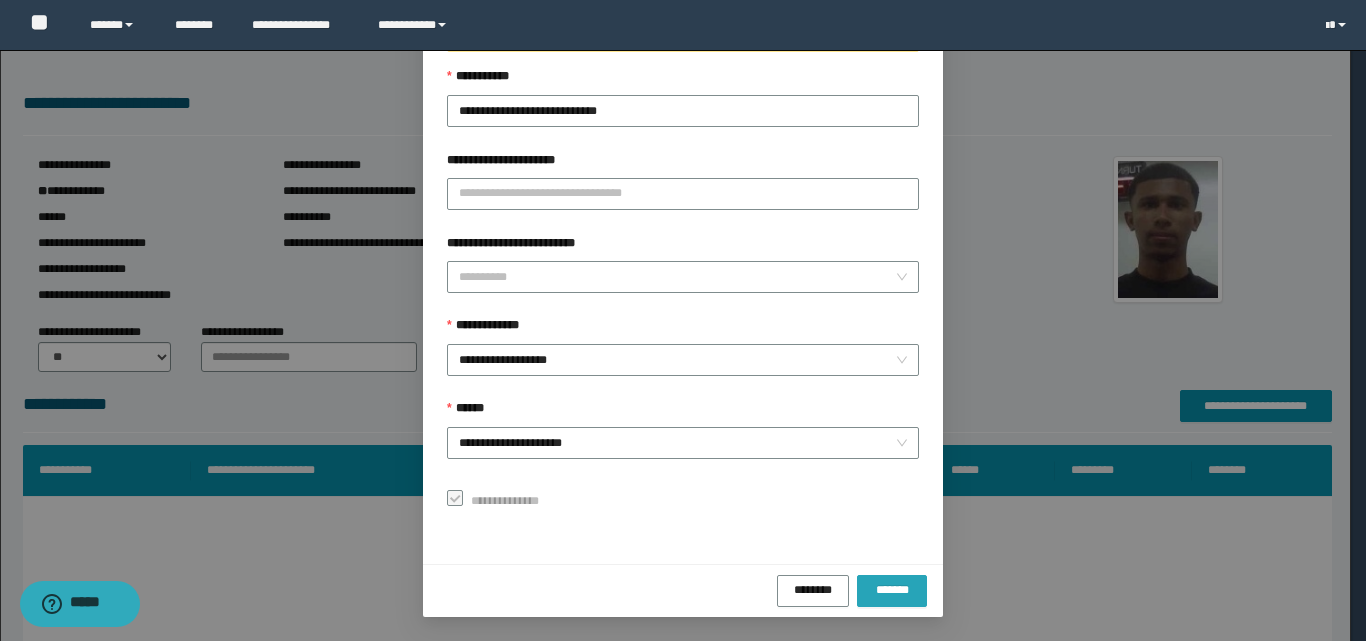 click on "*******" at bounding box center [892, 589] 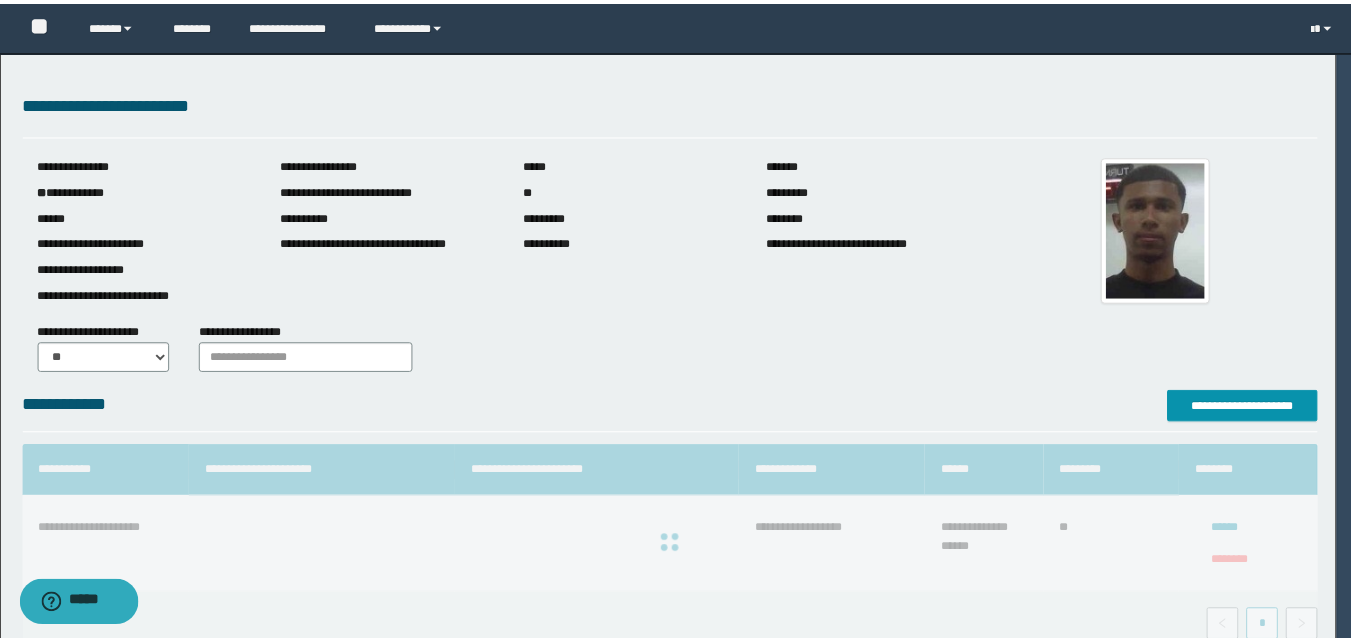 scroll, scrollTop: 64, scrollLeft: 0, axis: vertical 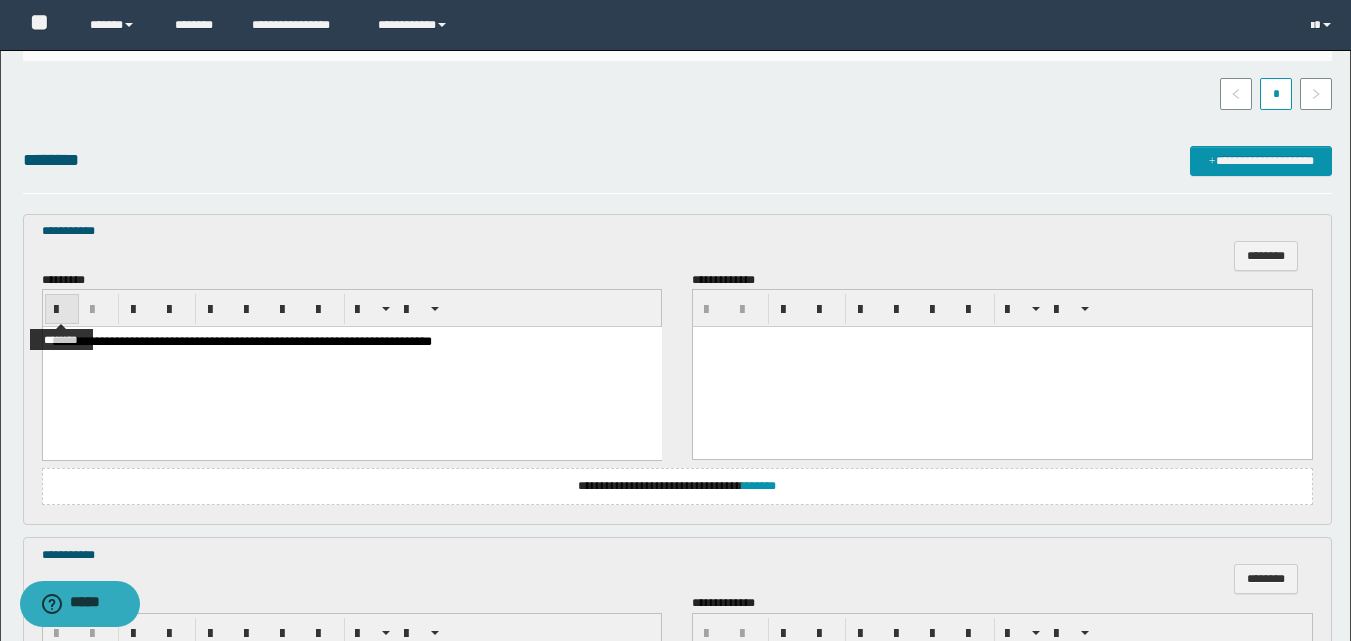 click at bounding box center [62, 309] 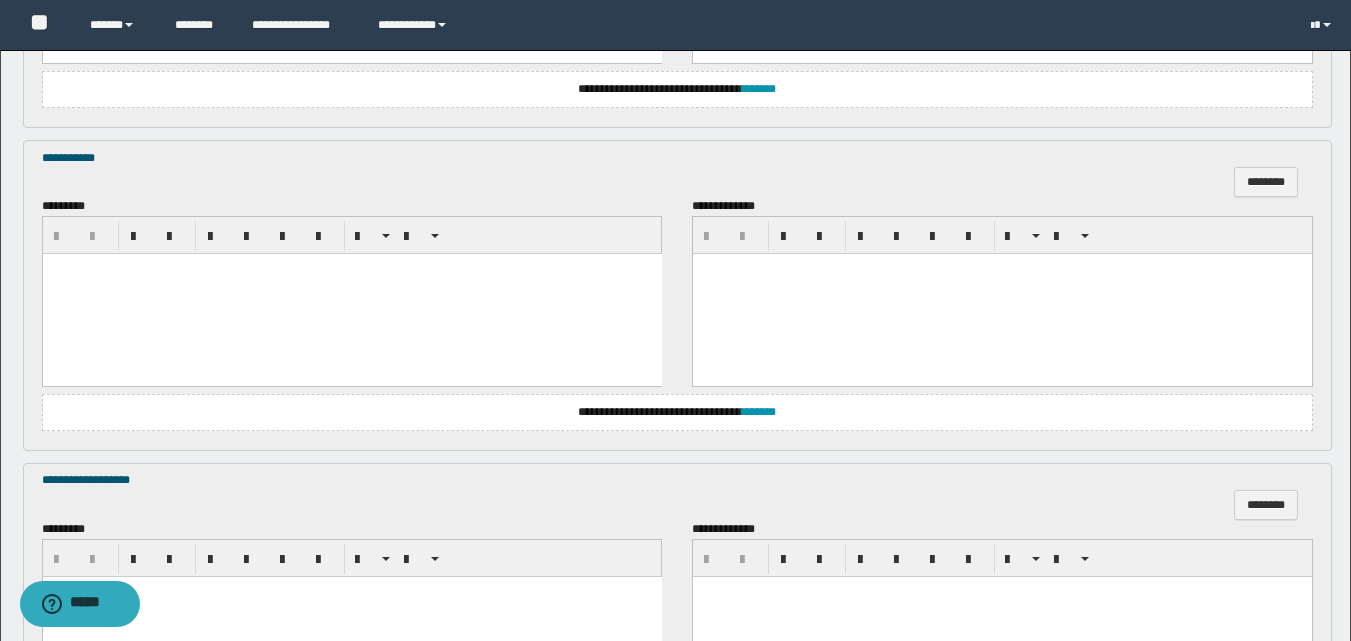 scroll, scrollTop: 900, scrollLeft: 0, axis: vertical 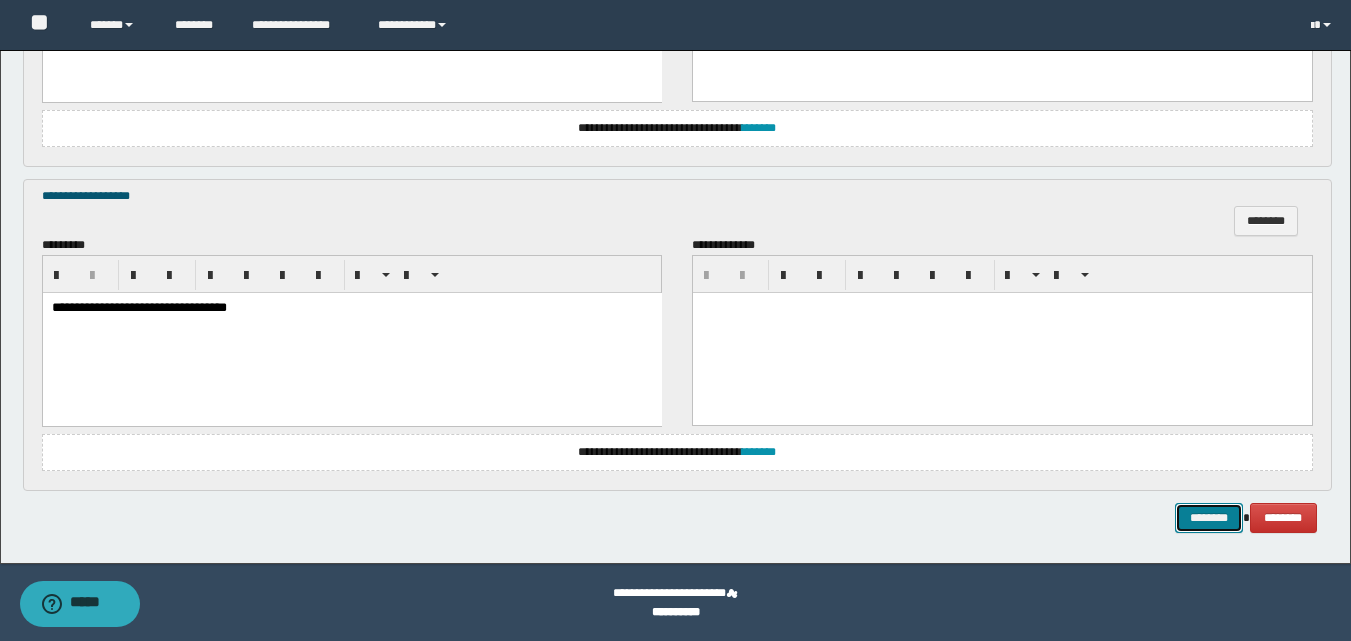 click on "********" at bounding box center (1209, 518) 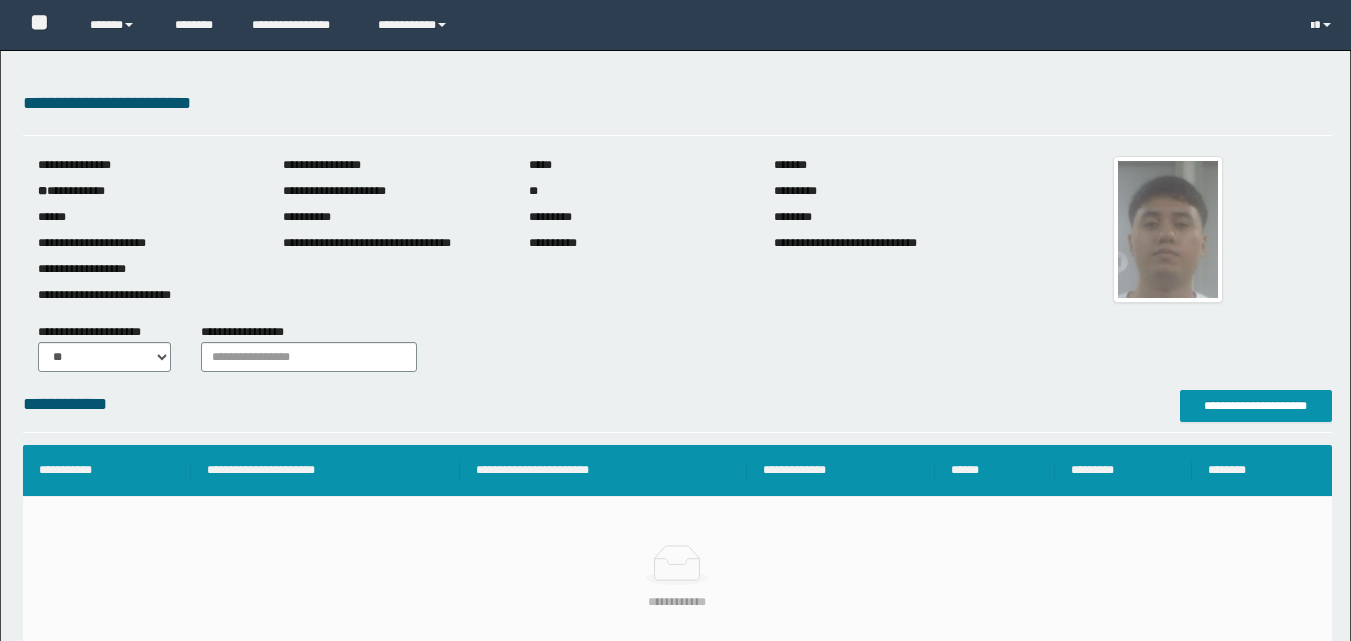 scroll, scrollTop: 0, scrollLeft: 0, axis: both 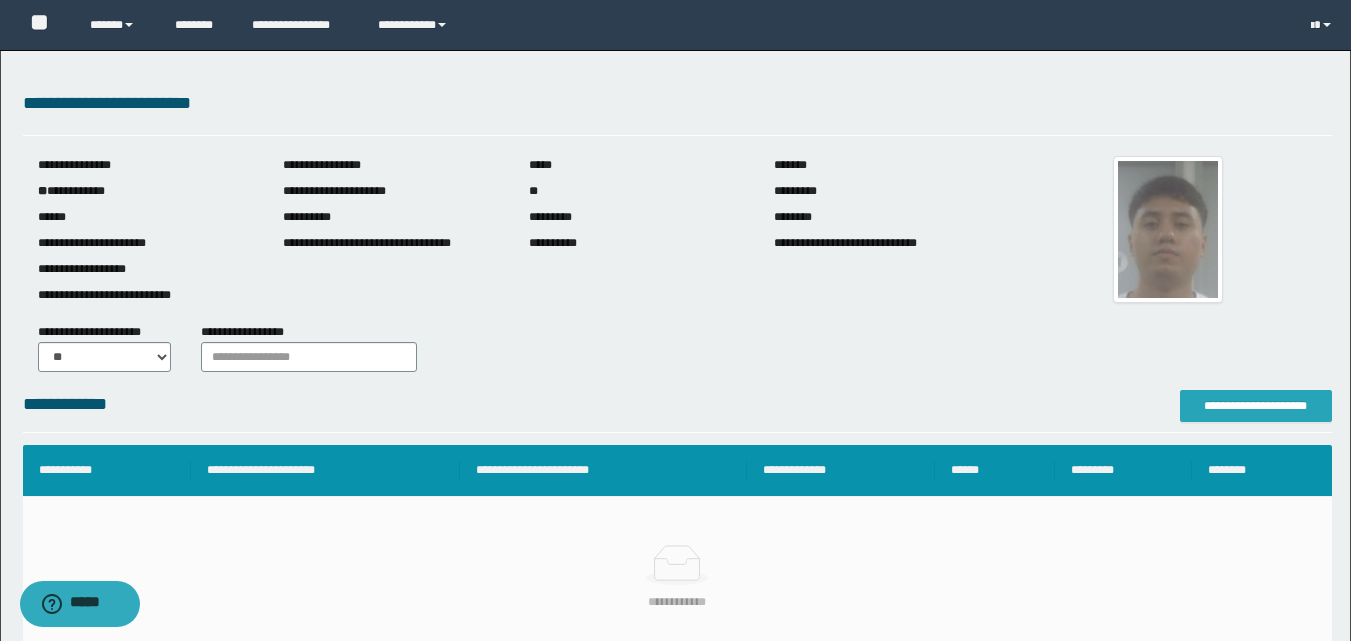 click on "**********" at bounding box center [1256, 406] 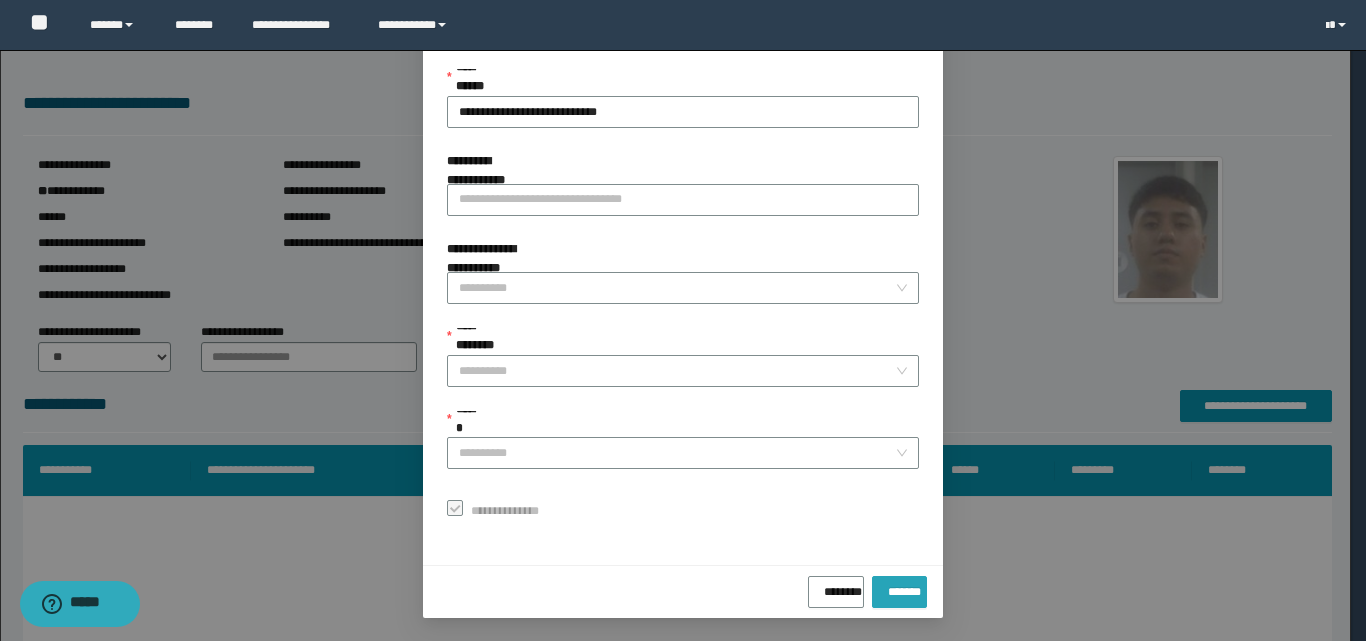 scroll, scrollTop: 111, scrollLeft: 0, axis: vertical 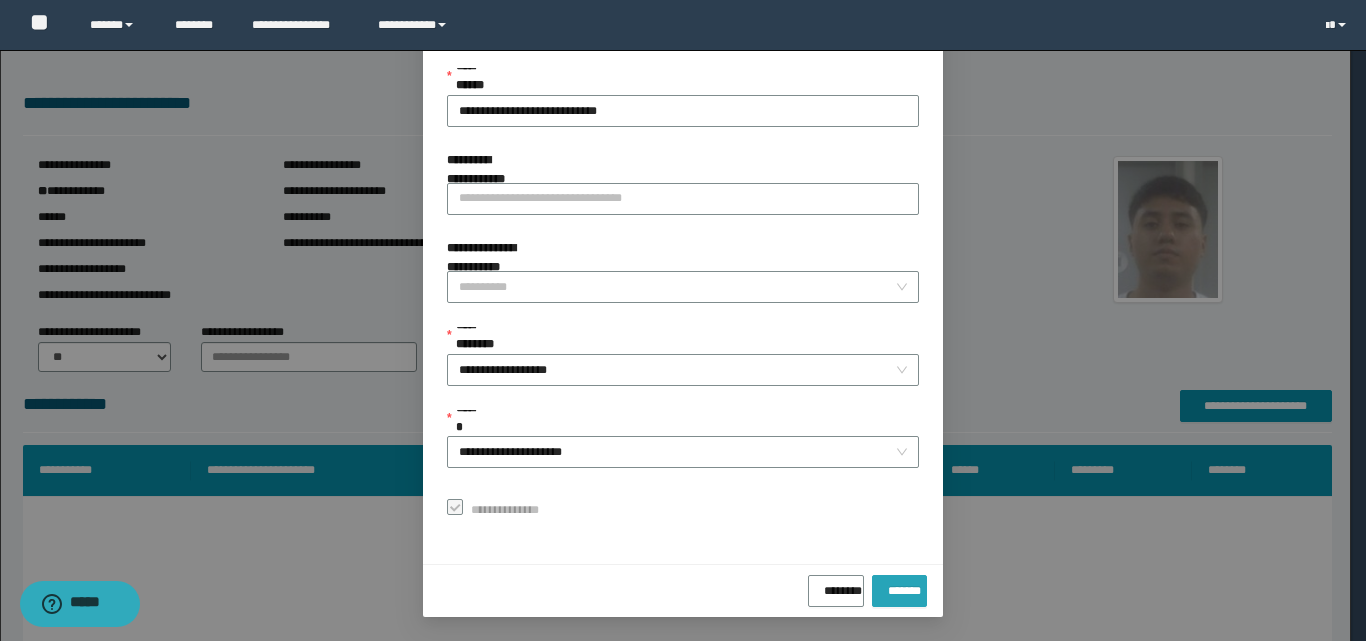 click on "*******" at bounding box center (899, 591) 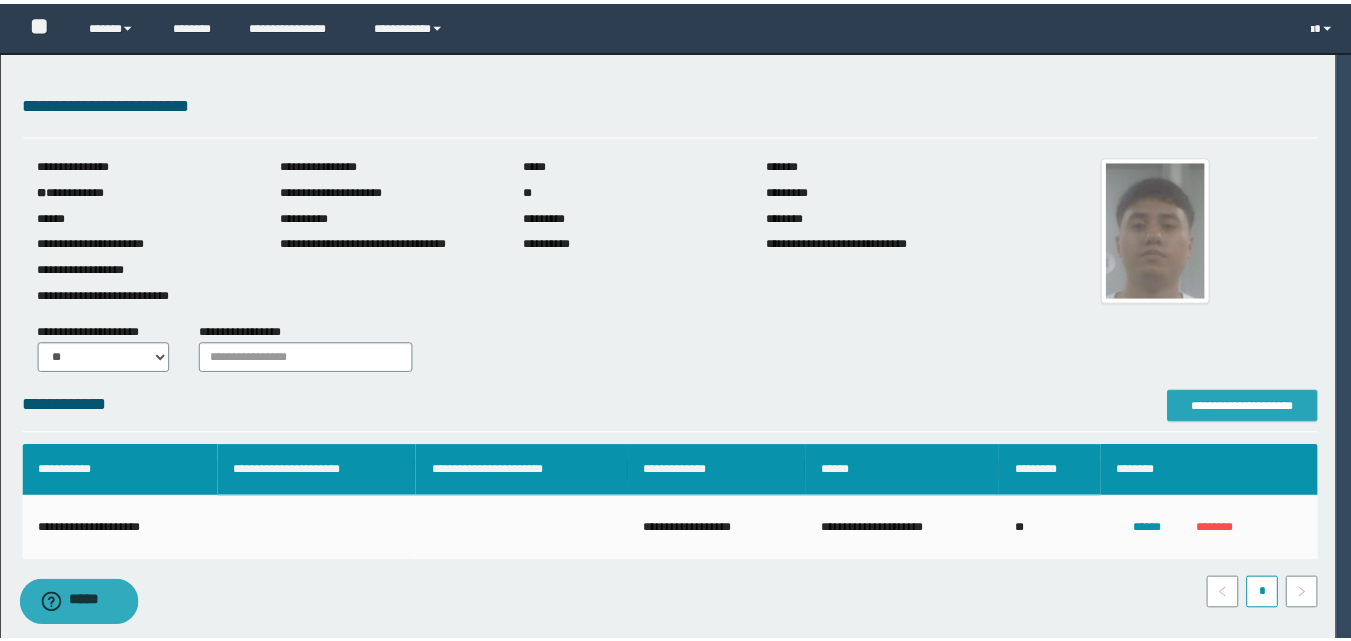 scroll, scrollTop: 0, scrollLeft: 0, axis: both 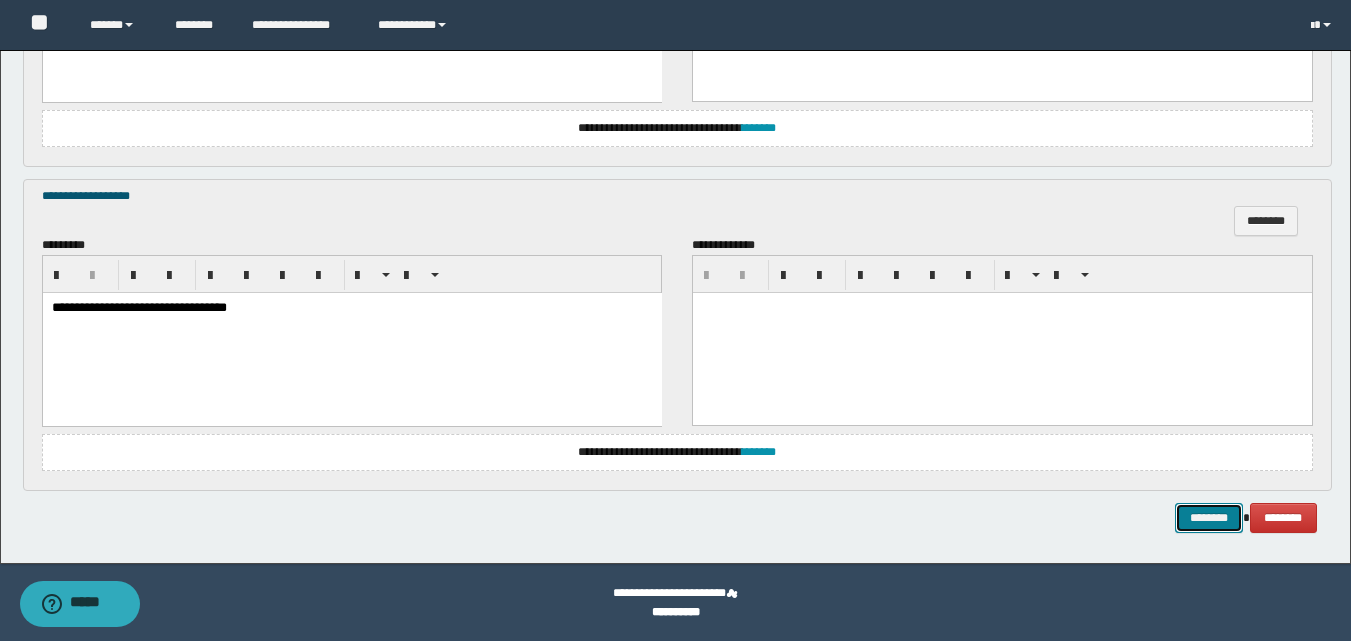 click on "********" at bounding box center (1209, 518) 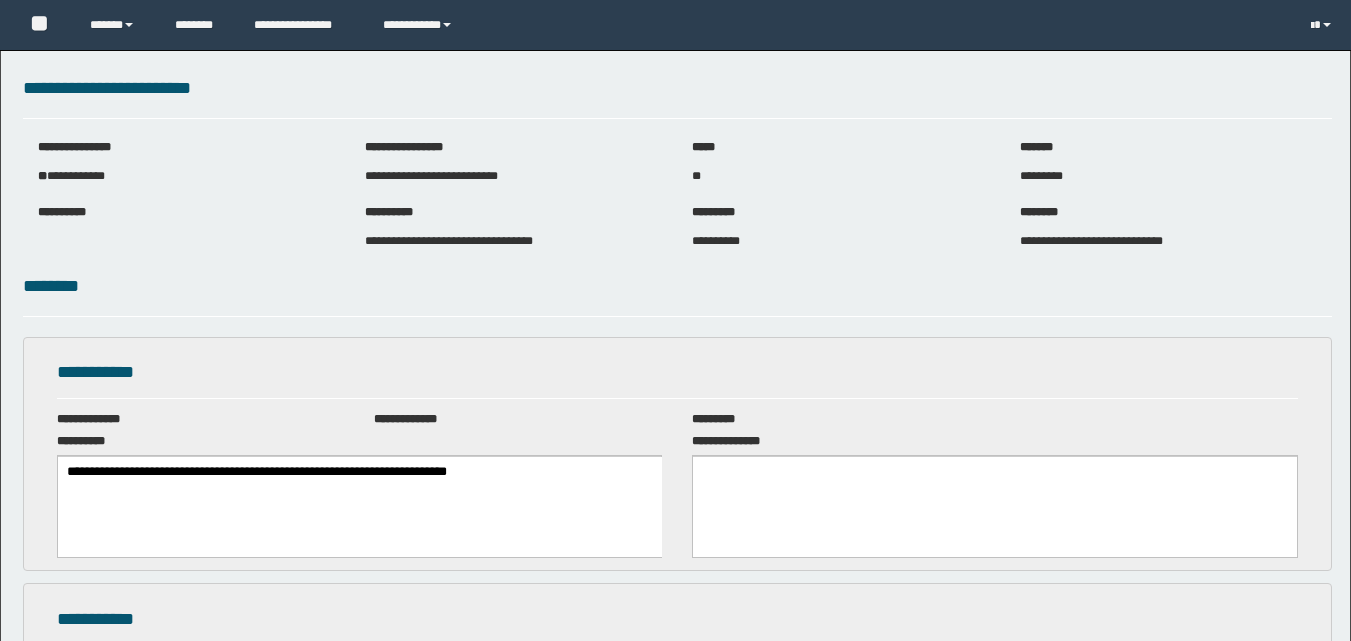 scroll, scrollTop: 0, scrollLeft: 0, axis: both 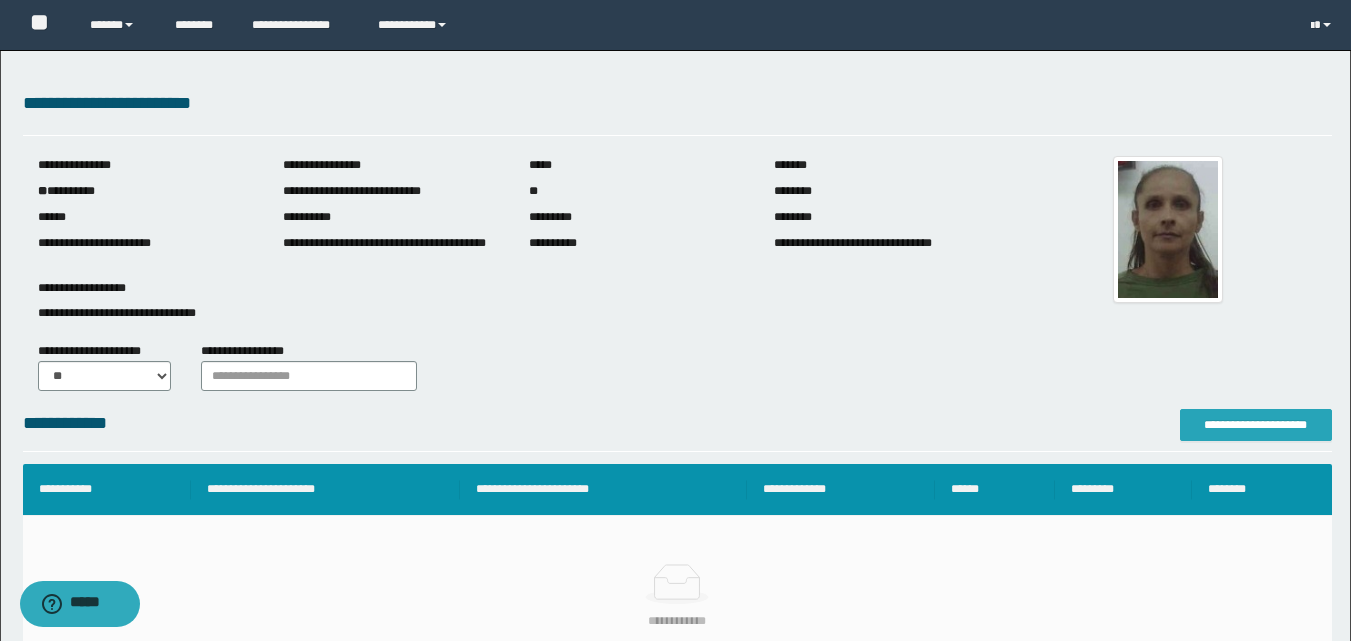 click on "**********" at bounding box center (1256, 425) 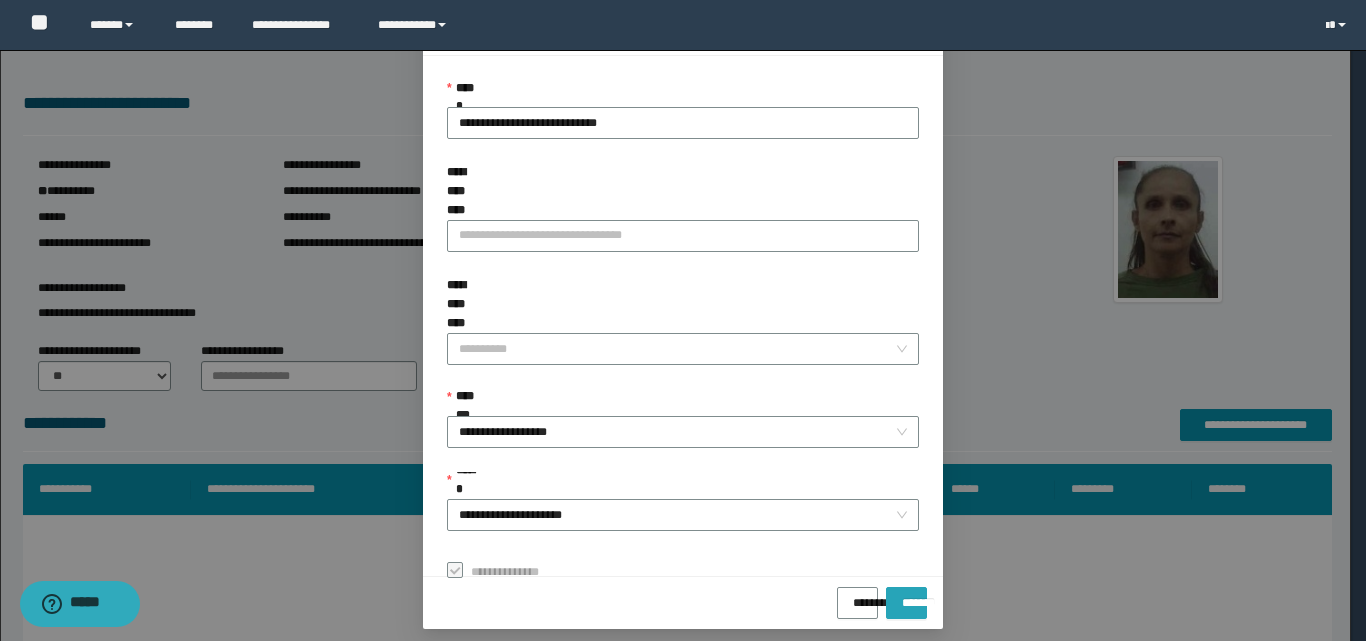 scroll, scrollTop: 111, scrollLeft: 0, axis: vertical 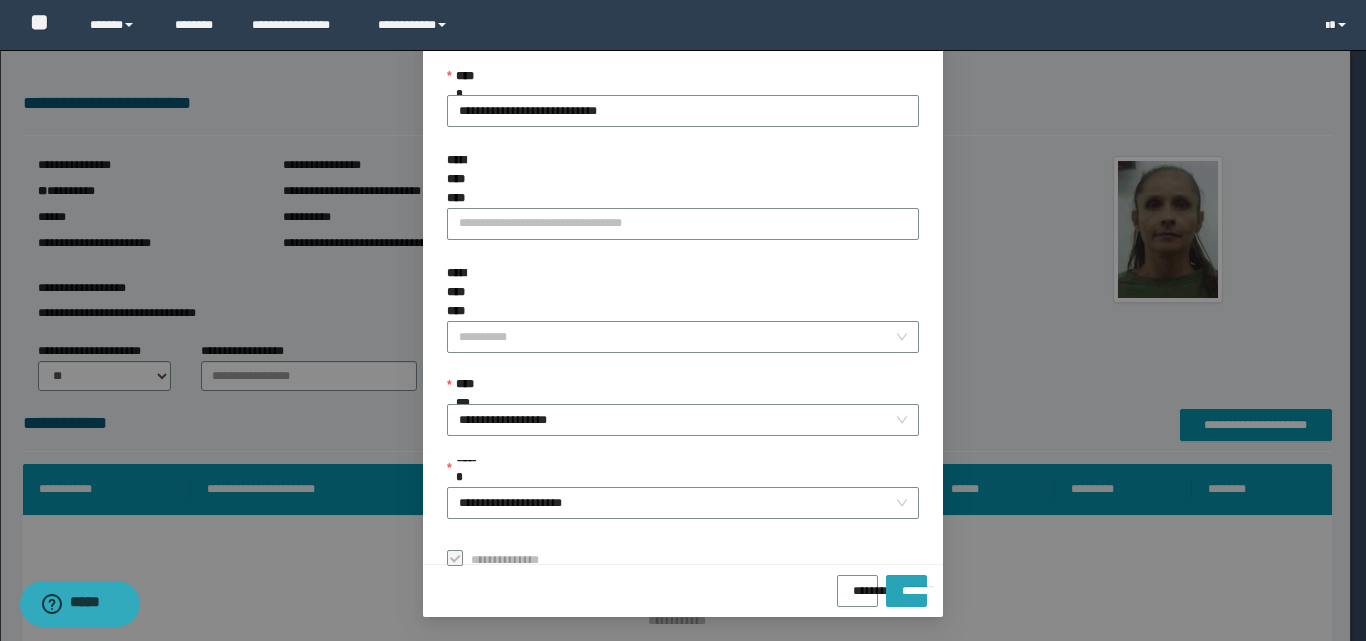 click on "*******" at bounding box center (906, 584) 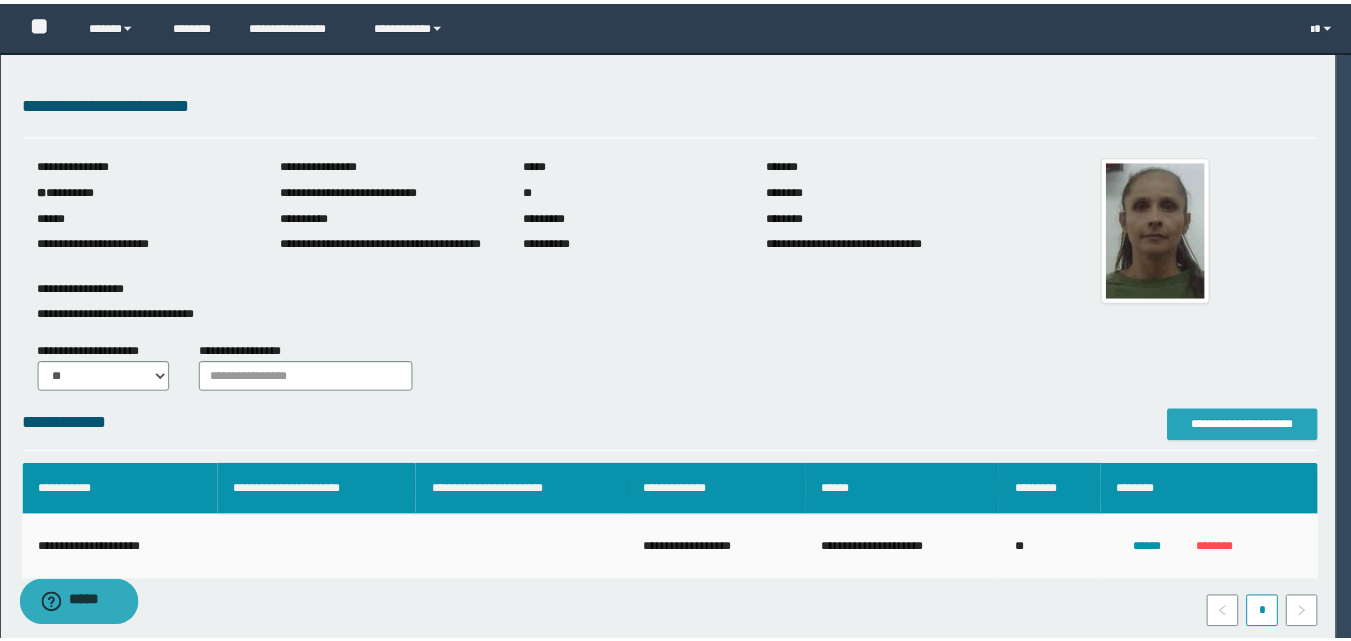 scroll, scrollTop: 0, scrollLeft: 0, axis: both 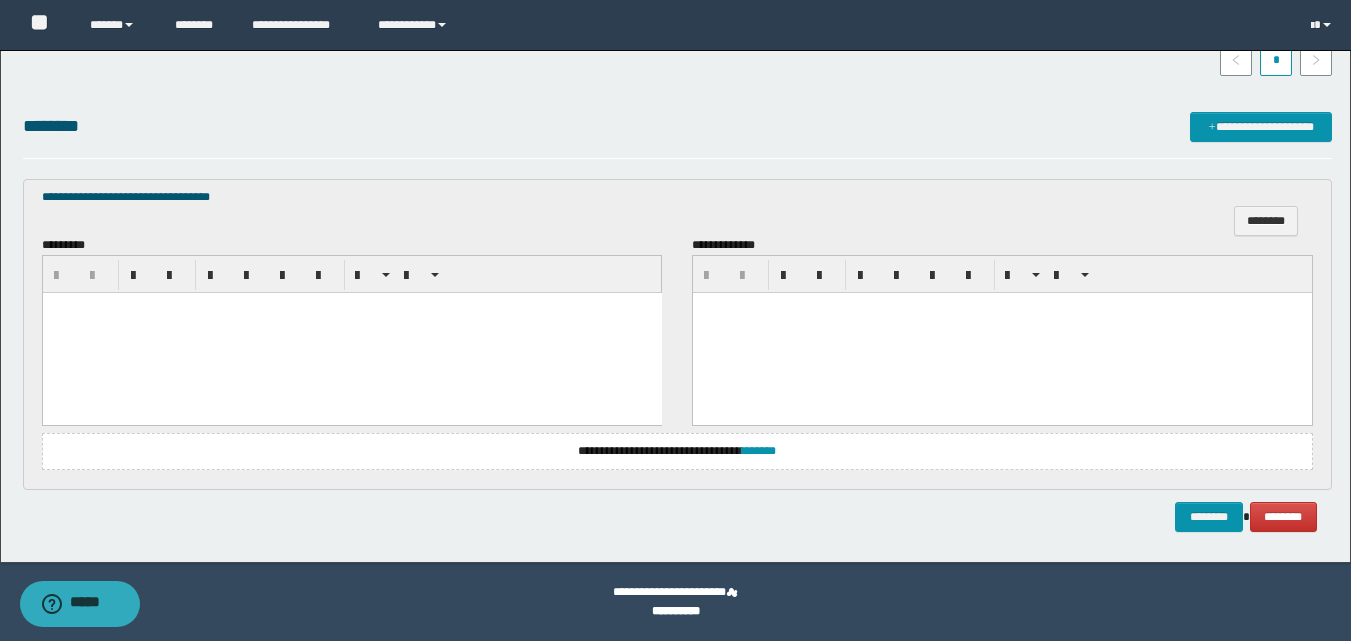 drag, startPoint x: 160, startPoint y: 383, endPoint x: 169, endPoint y: 388, distance: 10.29563 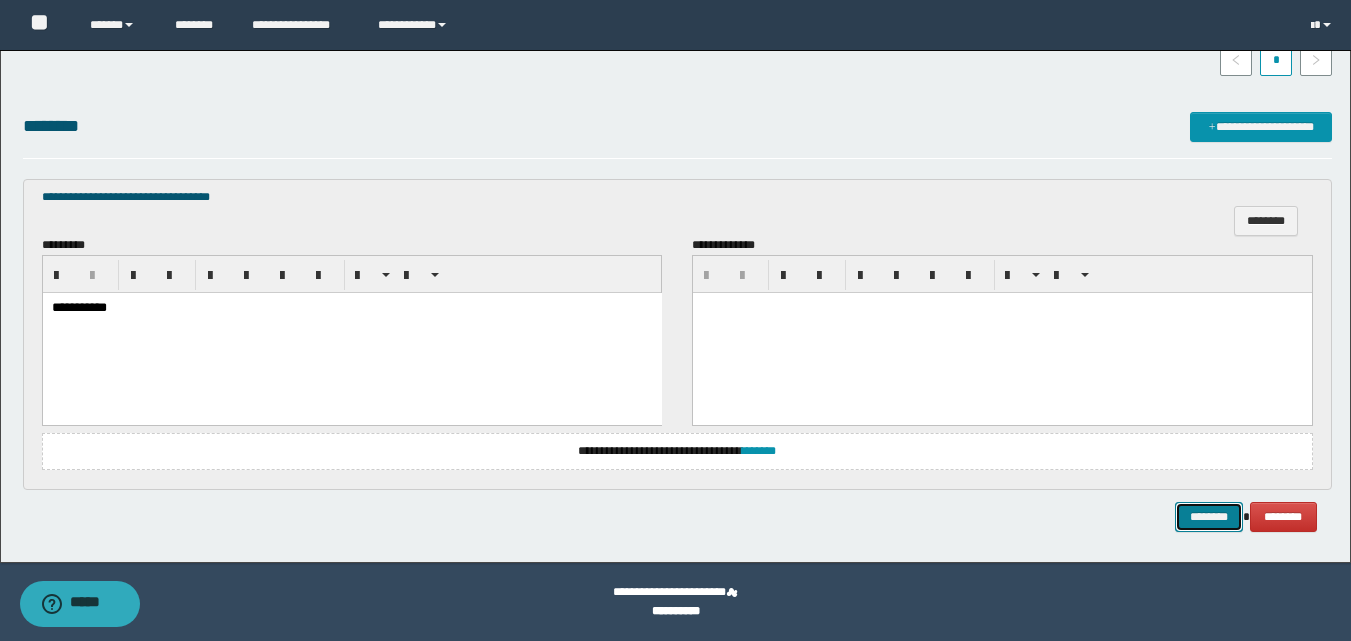 click on "********" at bounding box center (1209, 517) 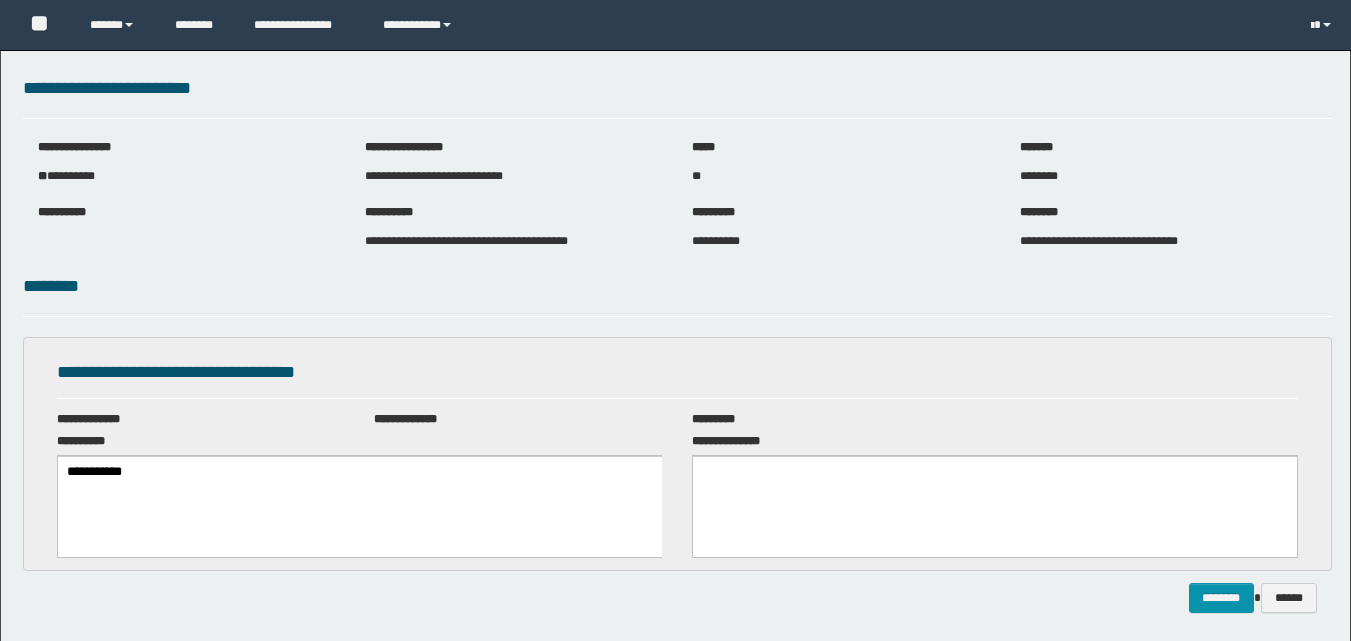 scroll, scrollTop: 0, scrollLeft: 0, axis: both 